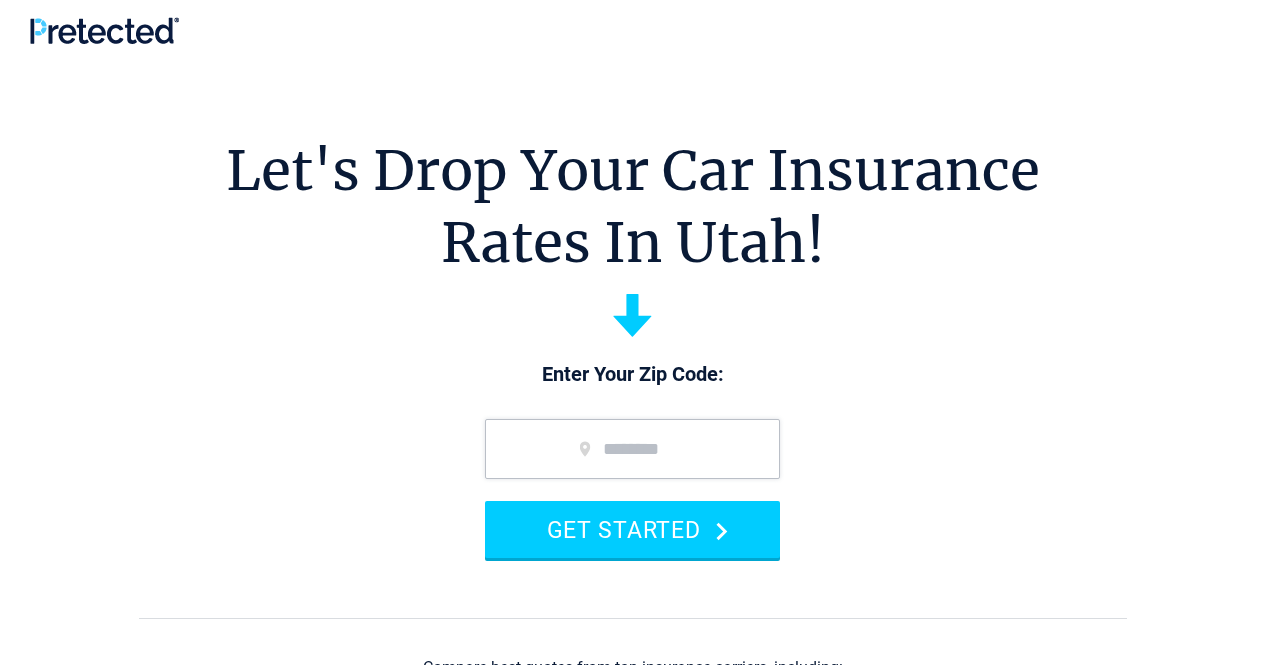 scroll, scrollTop: 0, scrollLeft: 0, axis: both 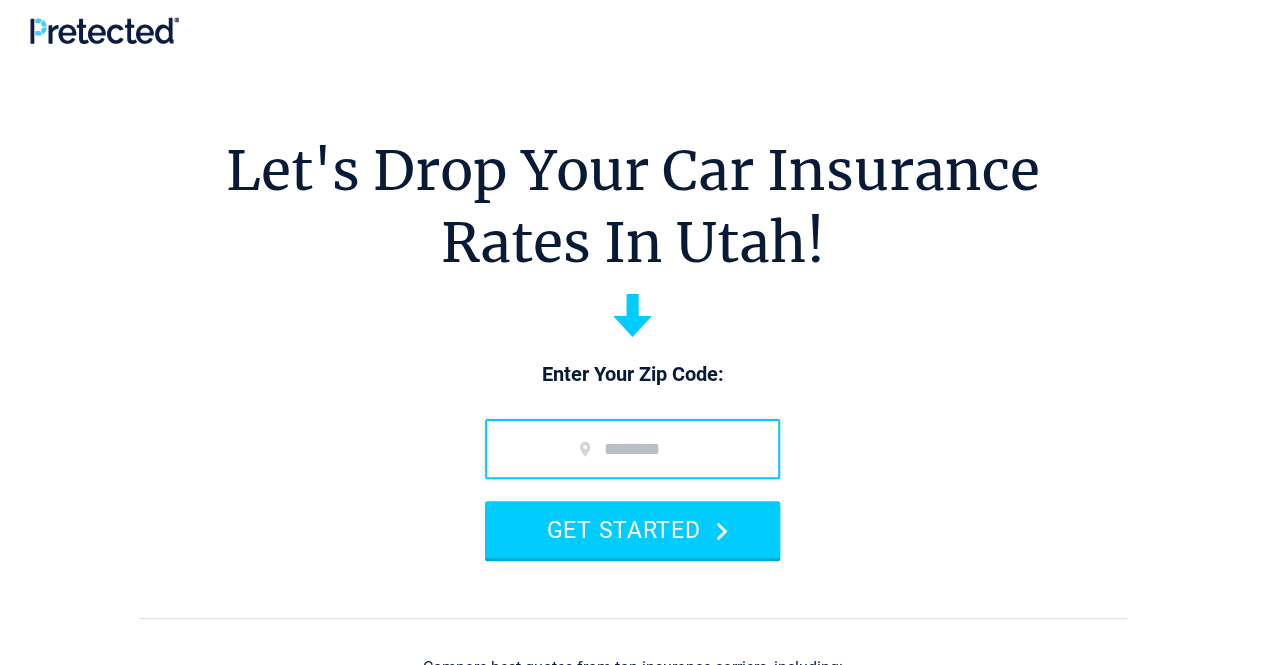 click at bounding box center [632, 449] 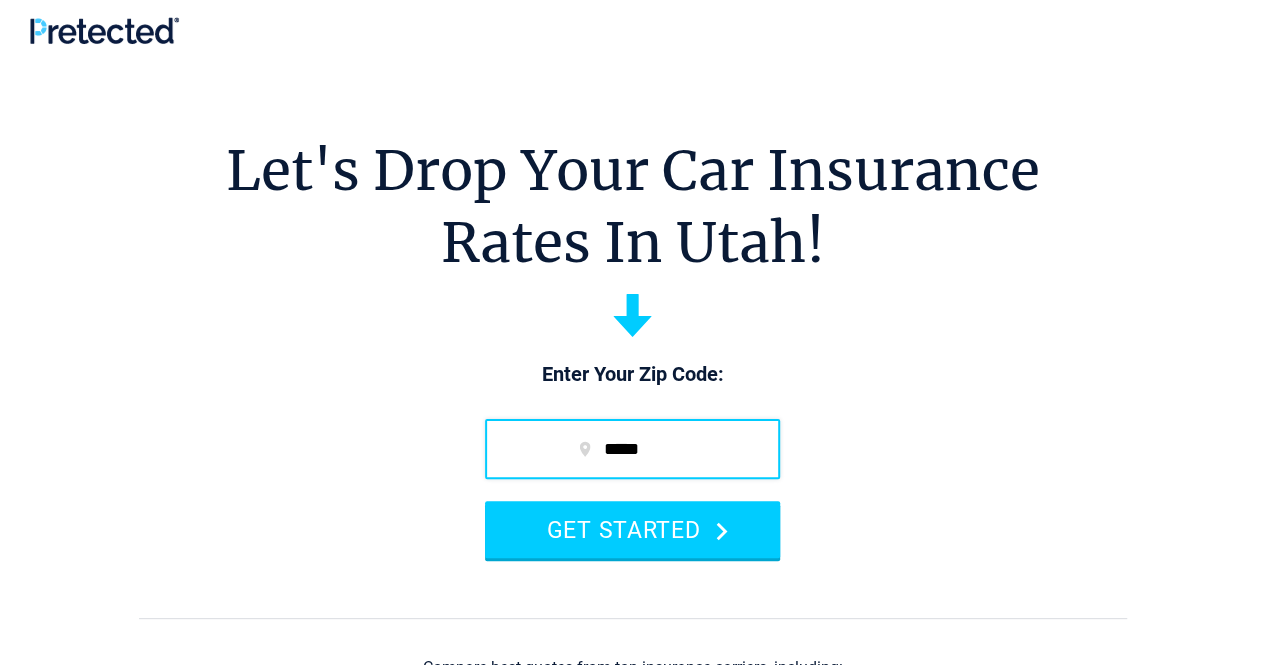 type on "*****" 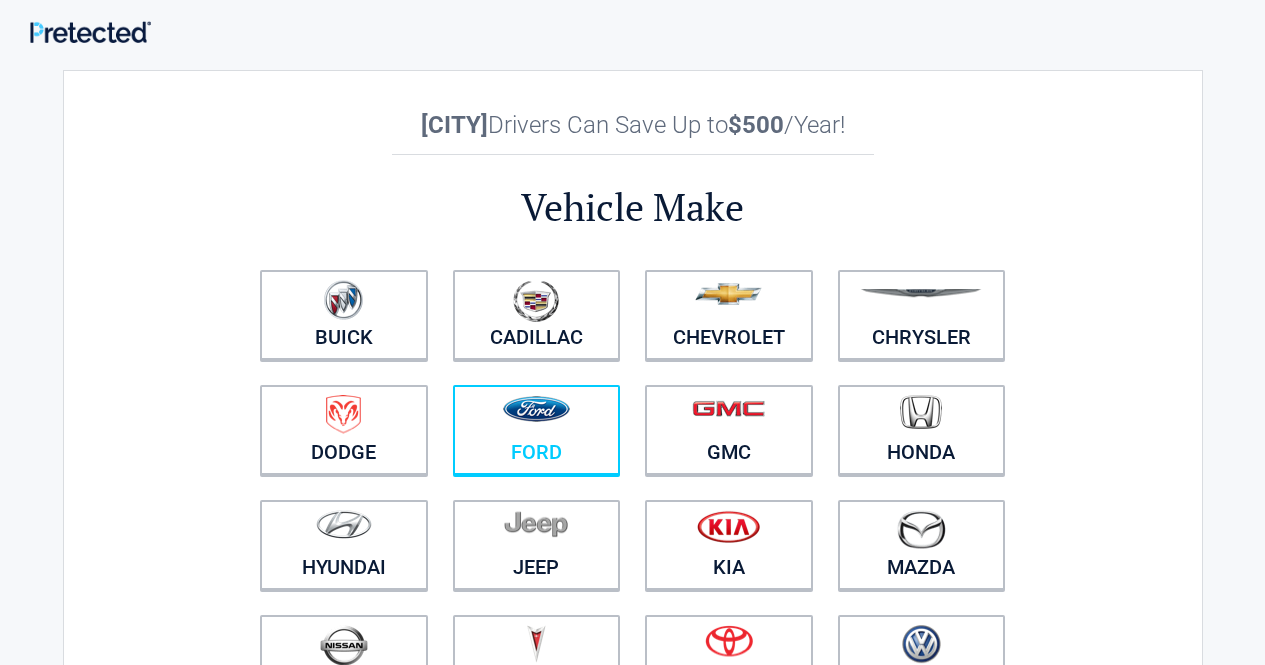 scroll, scrollTop: 0, scrollLeft: 0, axis: both 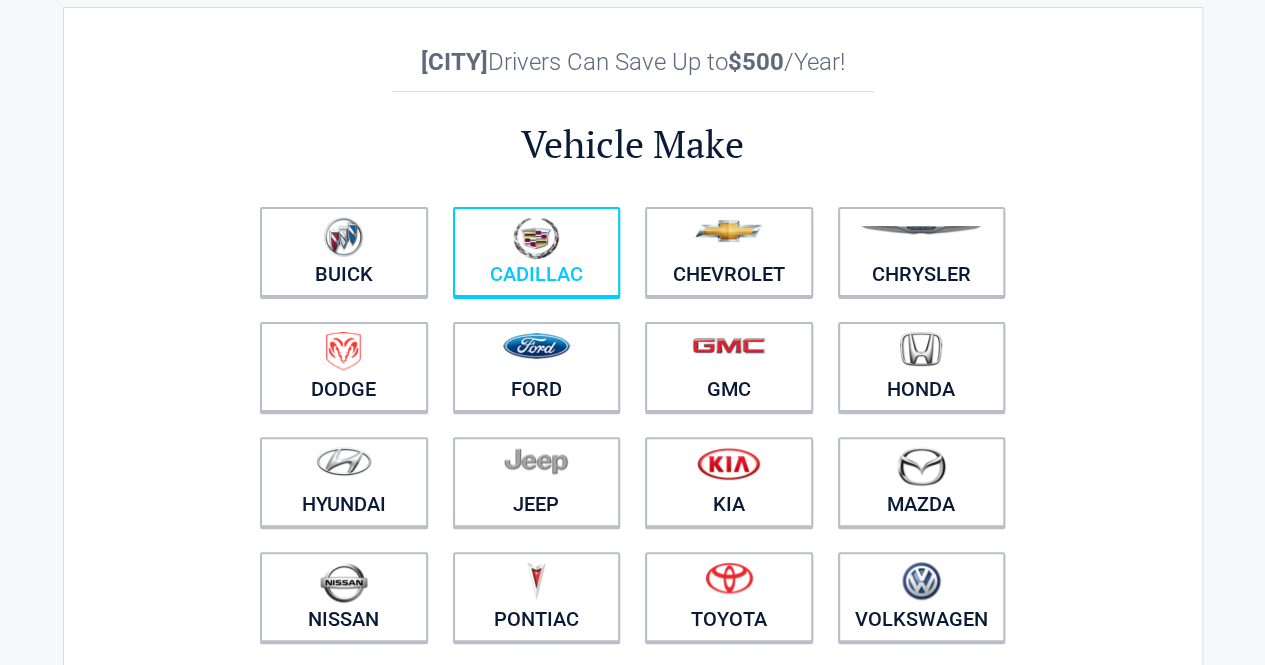 click on "Cadillac" at bounding box center [537, 252] 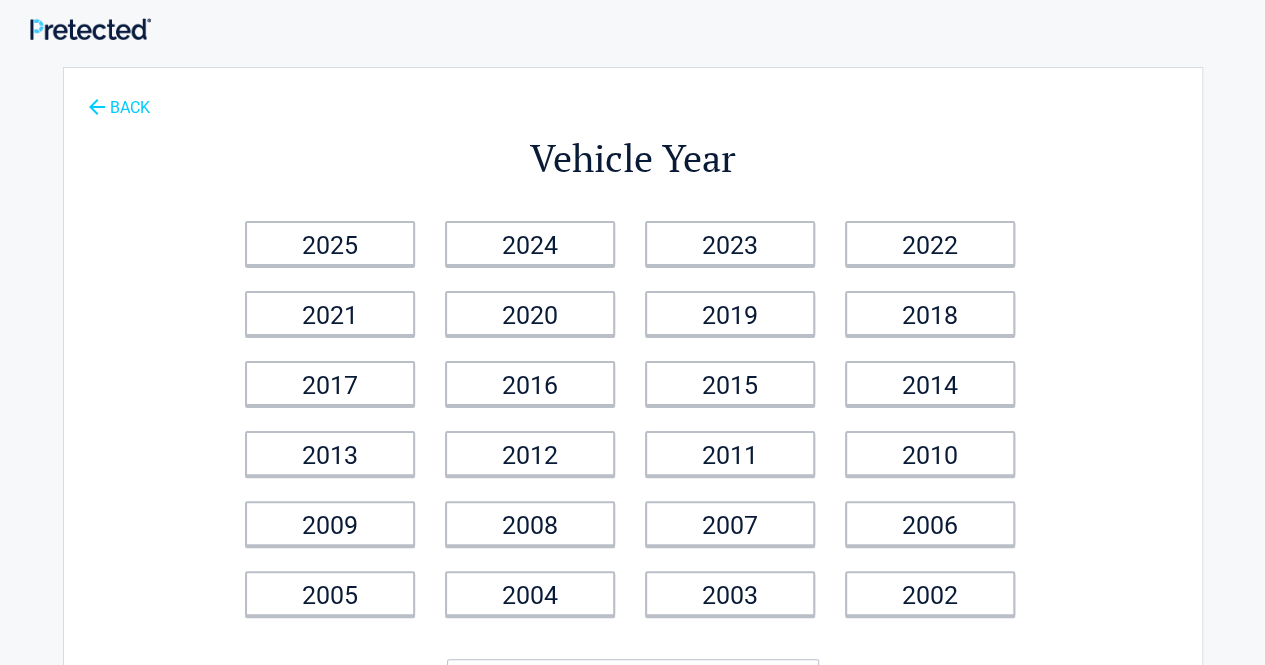 scroll, scrollTop: 0, scrollLeft: 0, axis: both 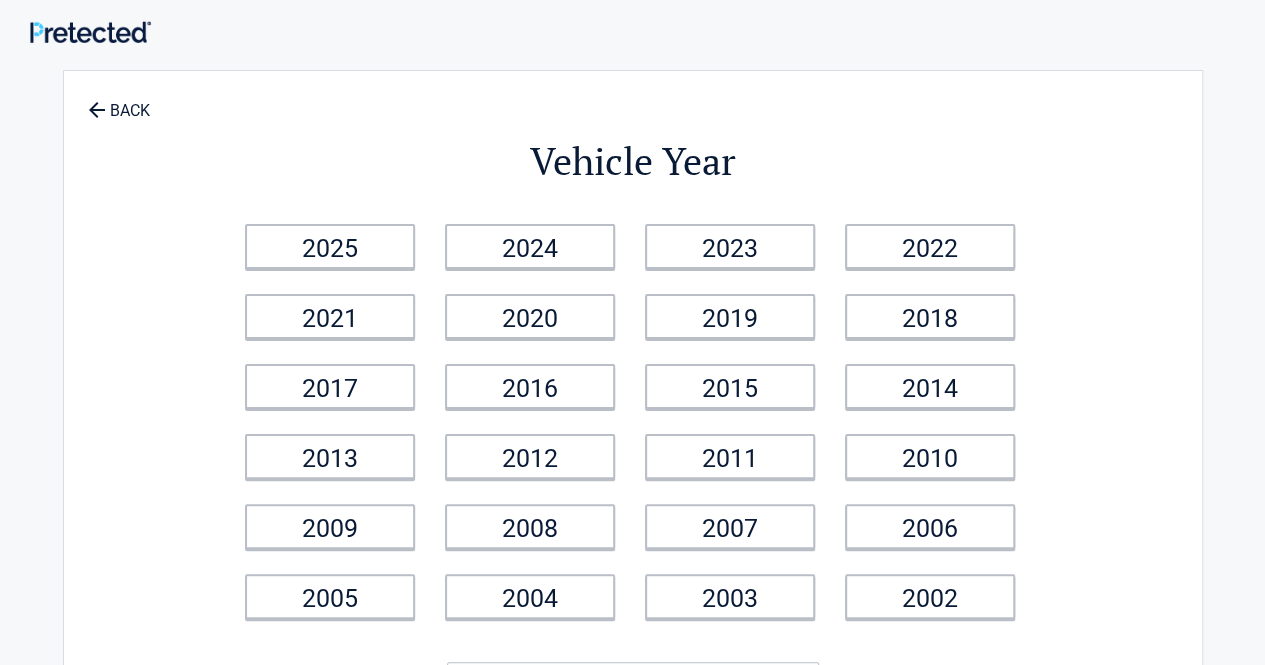 click on "**********" at bounding box center (633, 421) 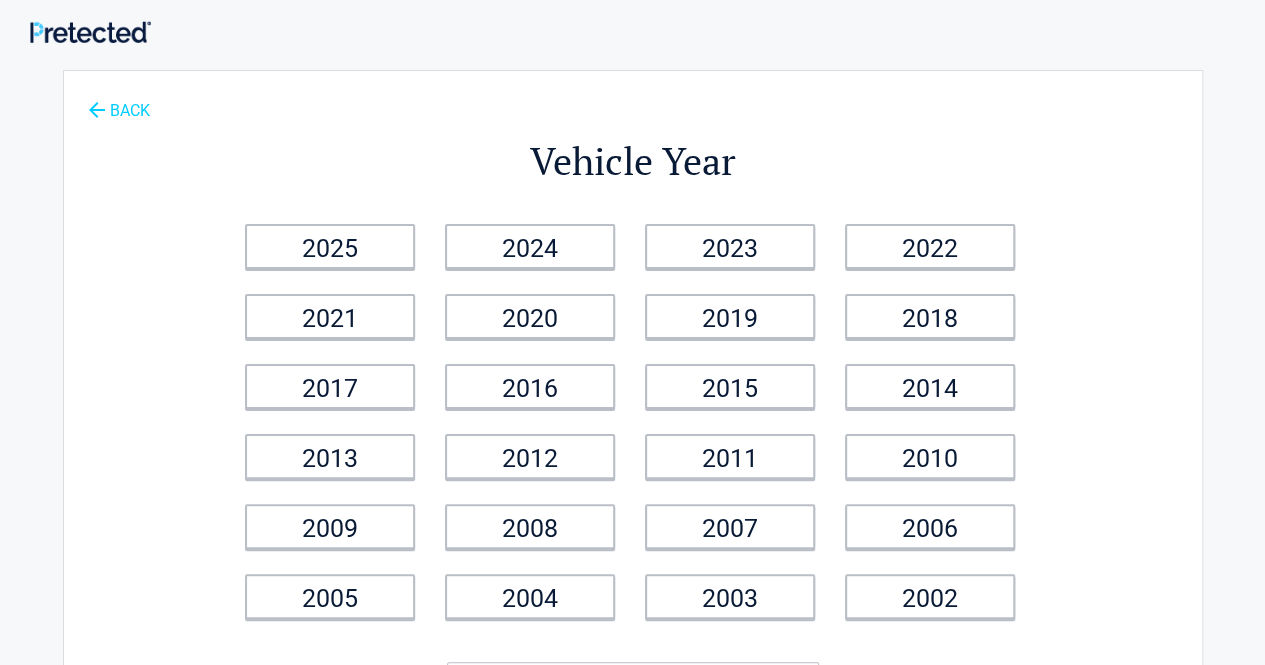 click on "BACK" at bounding box center [119, 101] 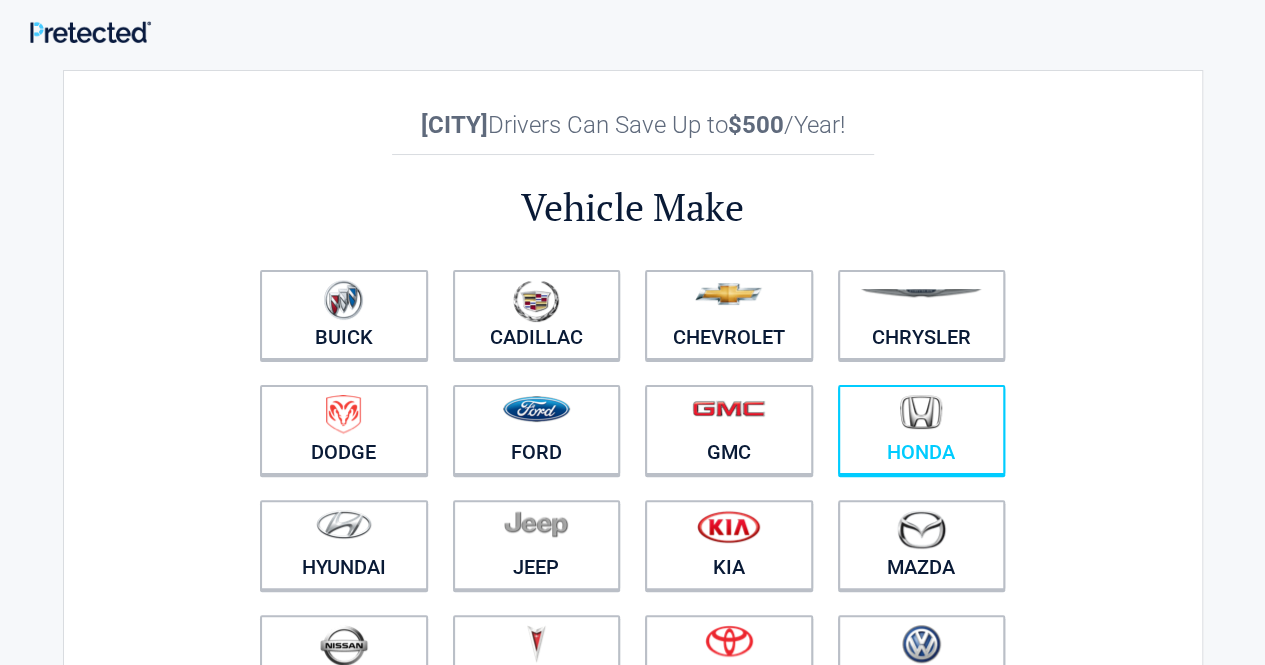 click at bounding box center [921, 412] 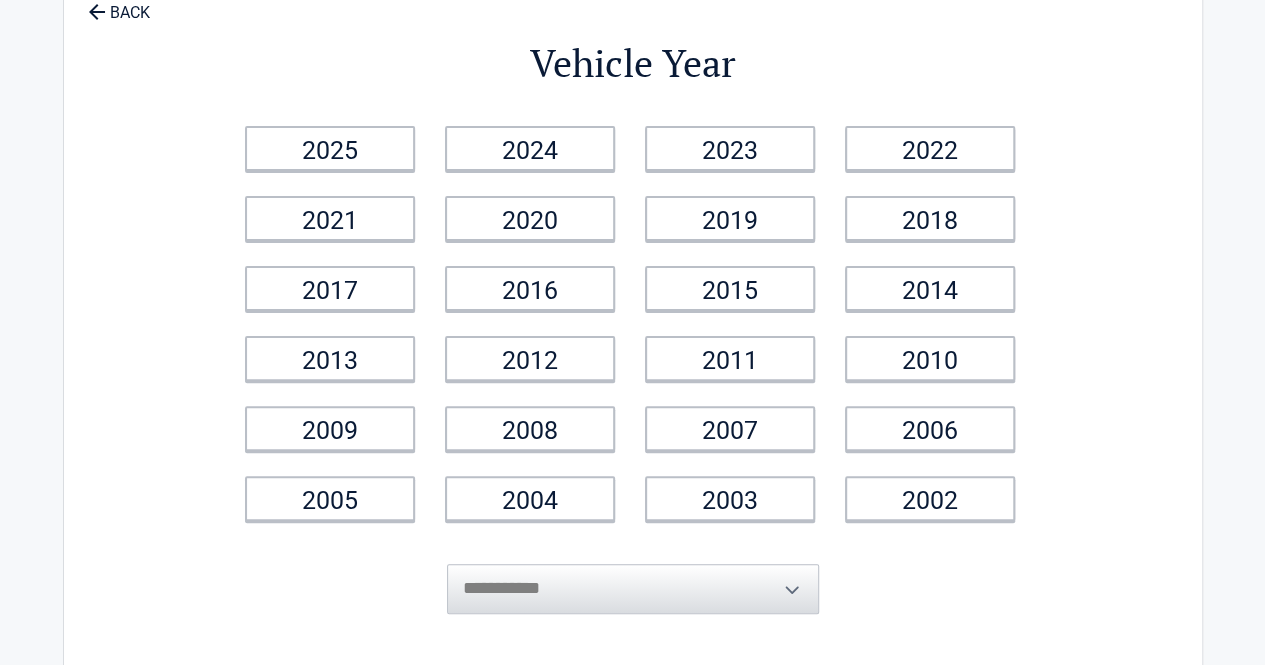 scroll, scrollTop: 99, scrollLeft: 0, axis: vertical 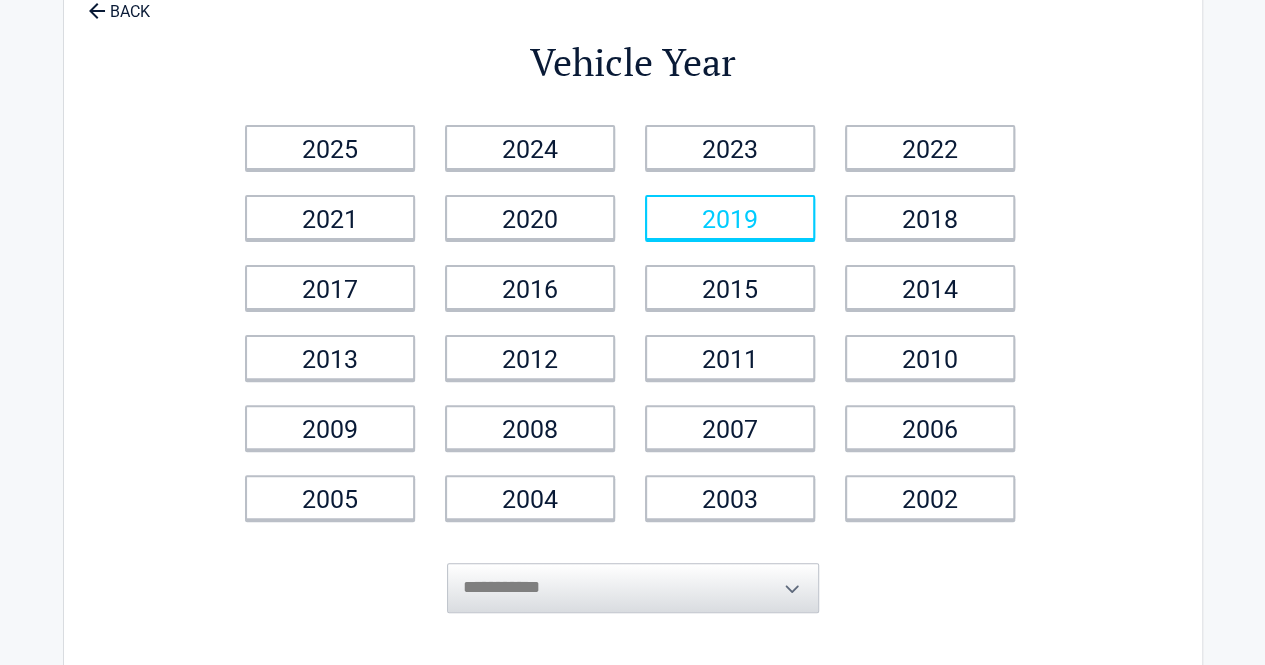 click on "2019" at bounding box center [730, 217] 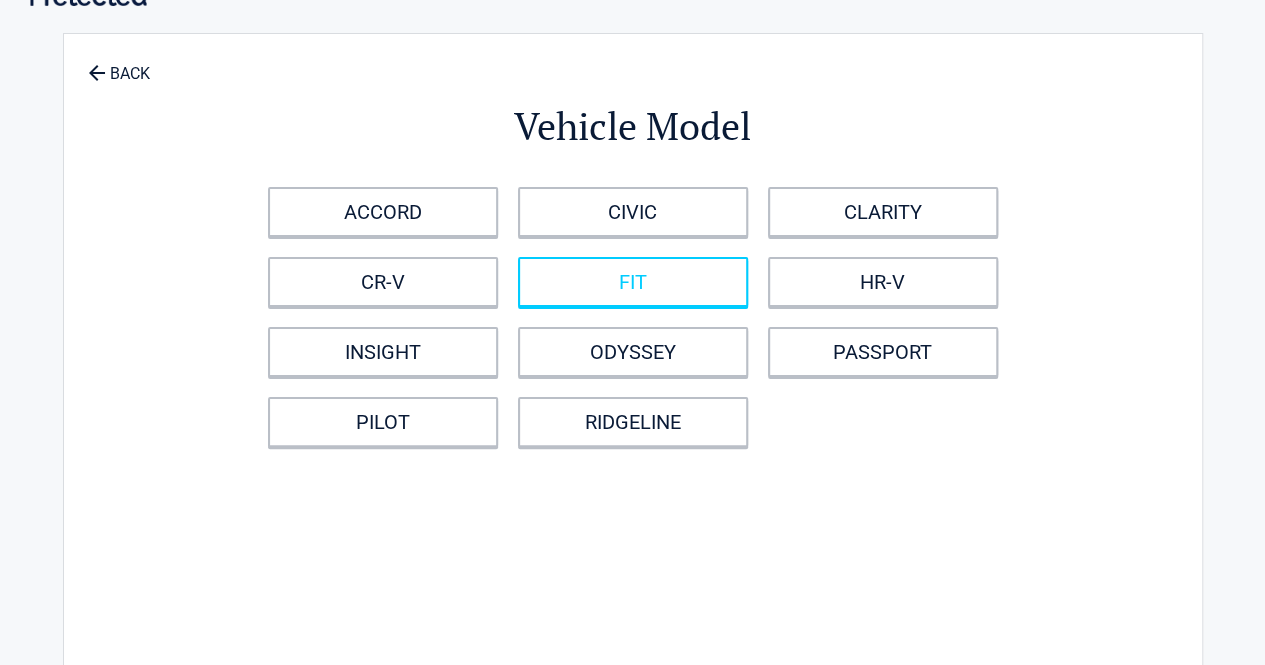 scroll, scrollTop: 0, scrollLeft: 0, axis: both 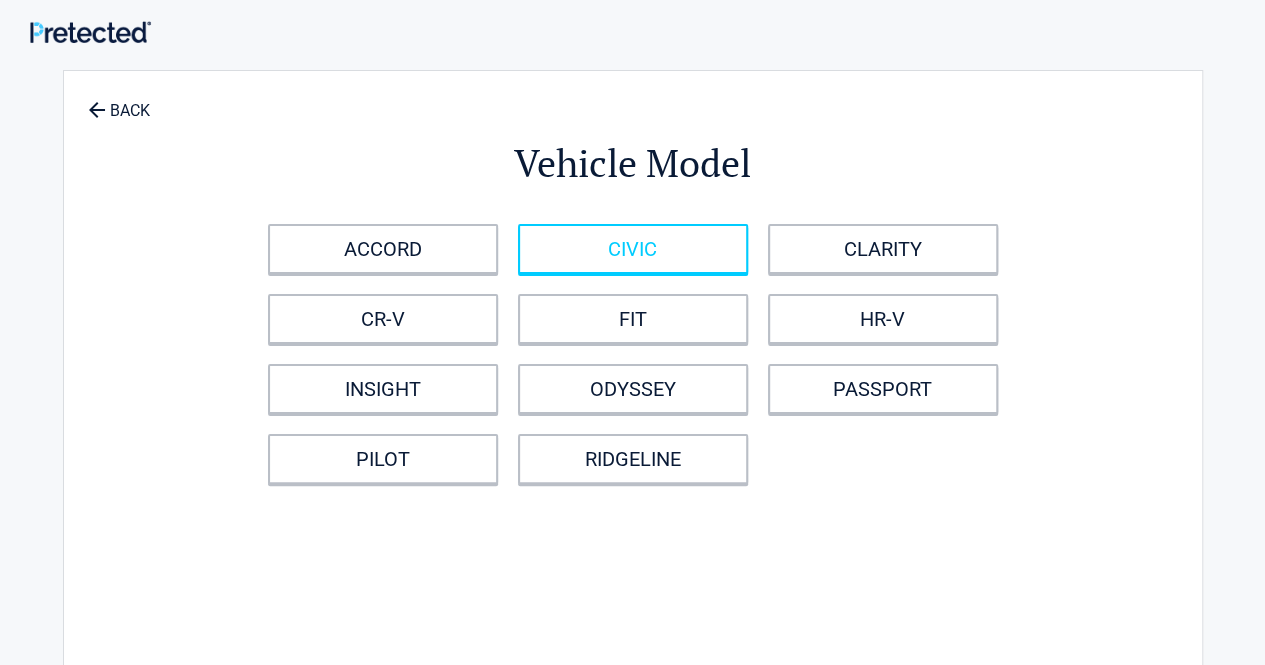 click on "CIVIC" at bounding box center [633, 249] 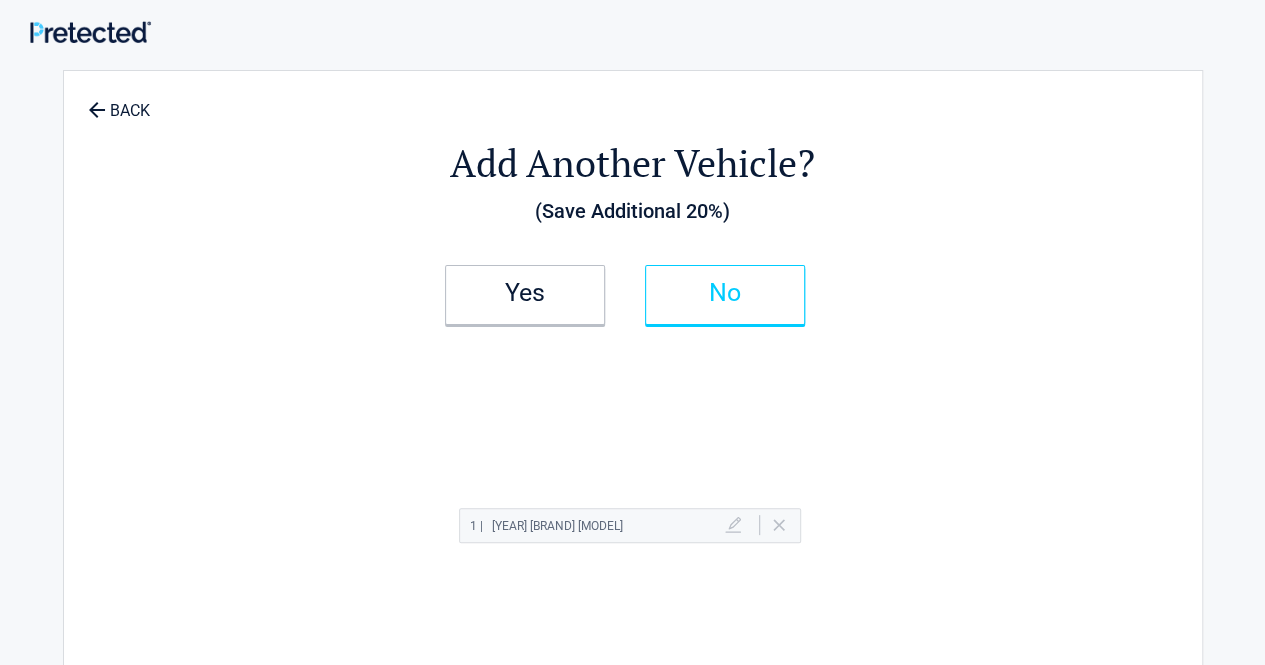 click on "No" at bounding box center (725, 295) 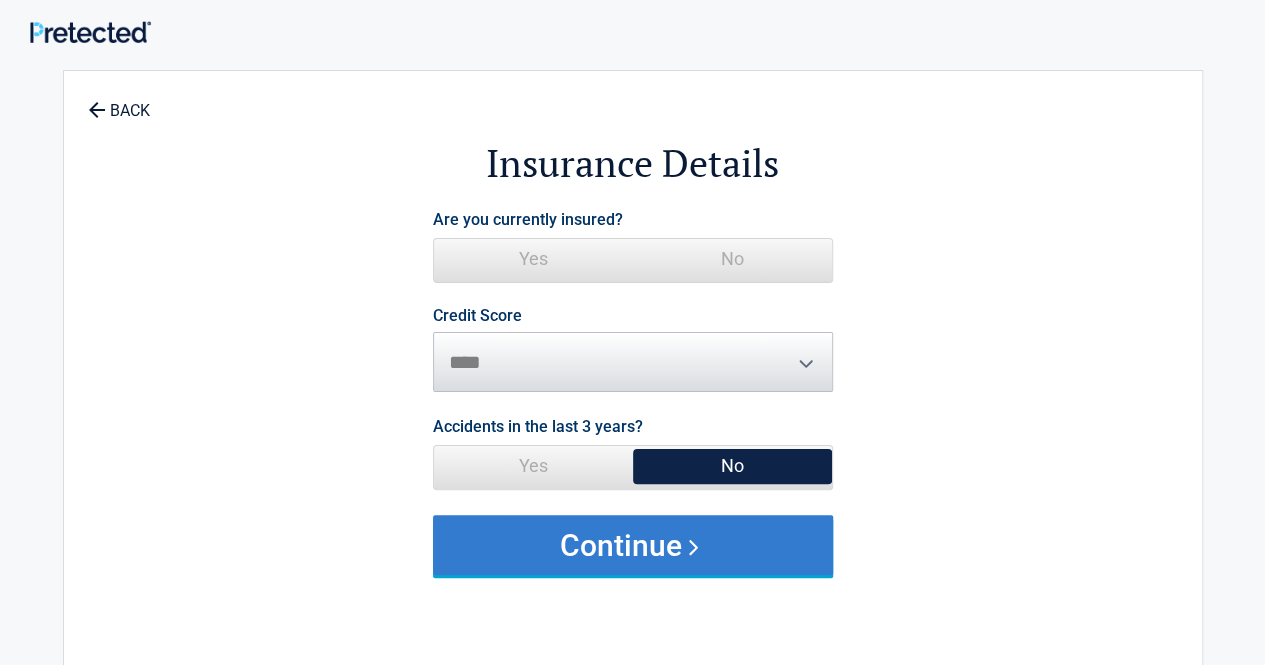 click on "Continue" at bounding box center (633, 545) 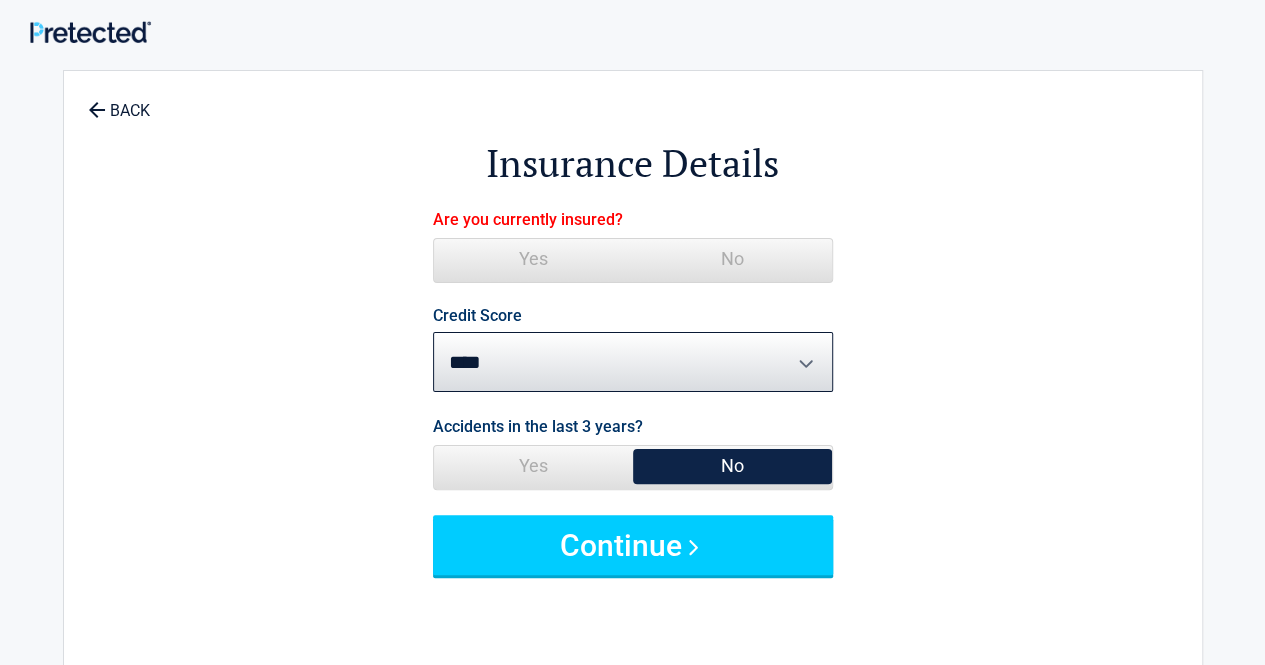 click on "No" at bounding box center (732, 259) 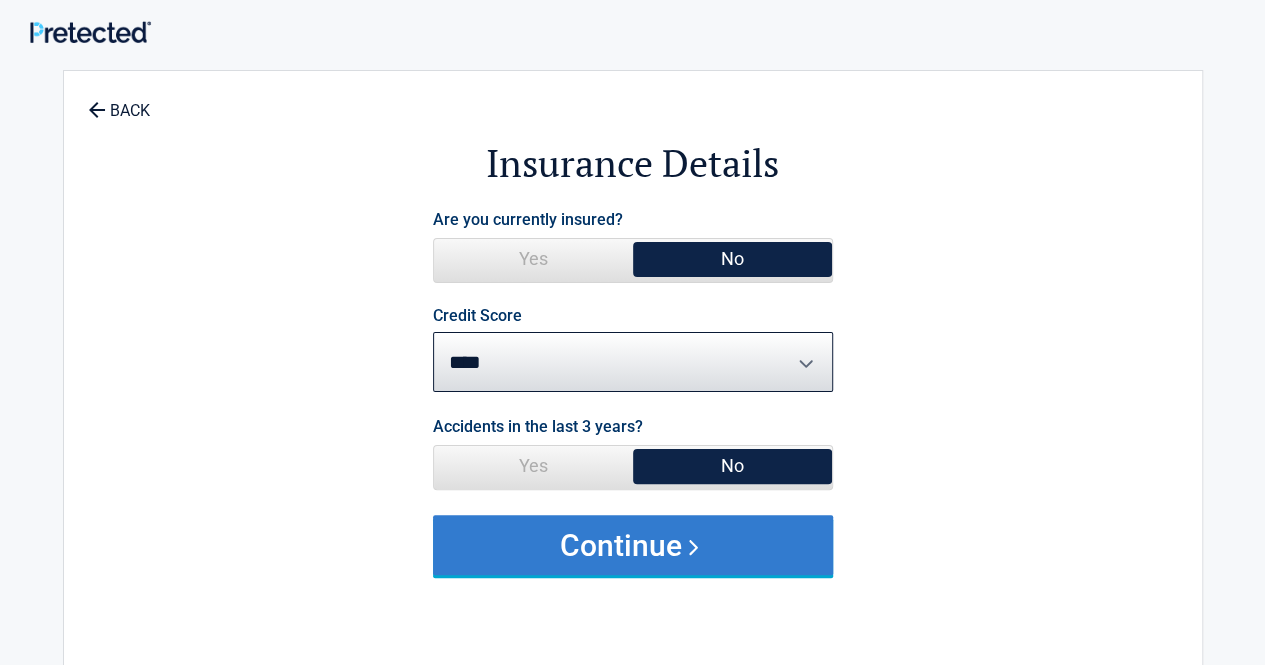 click on "Continue" at bounding box center (633, 545) 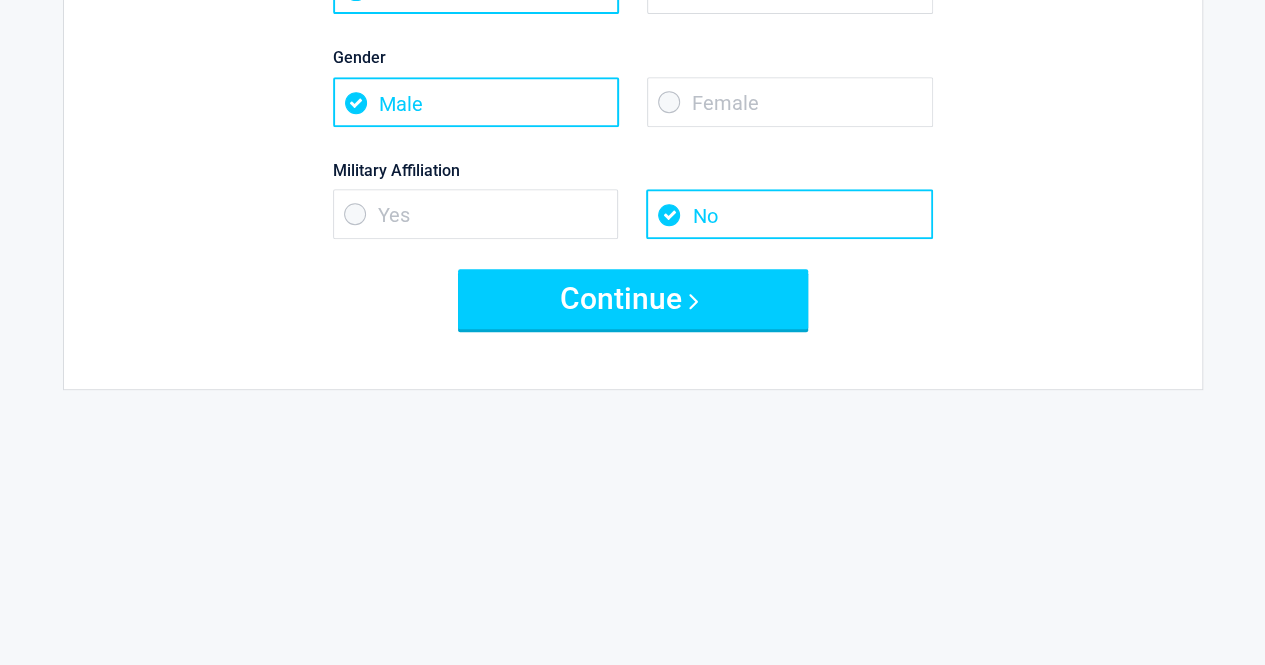 scroll, scrollTop: 301, scrollLeft: 0, axis: vertical 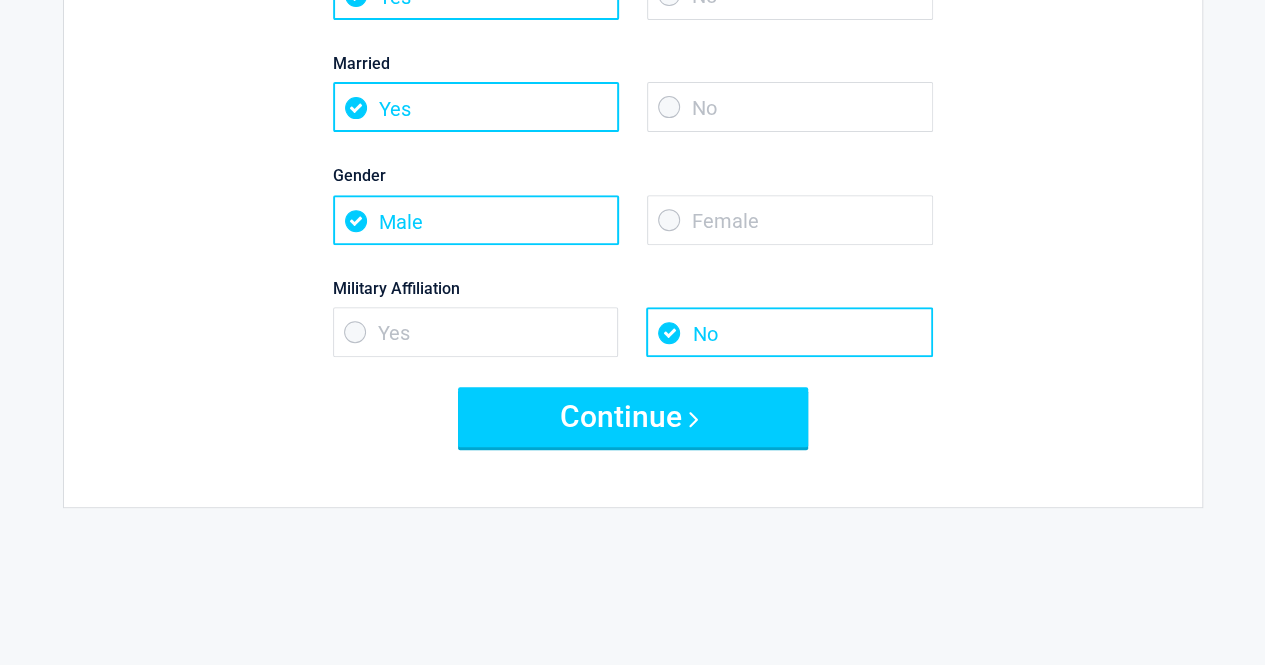 click on "No" at bounding box center (790, 107) 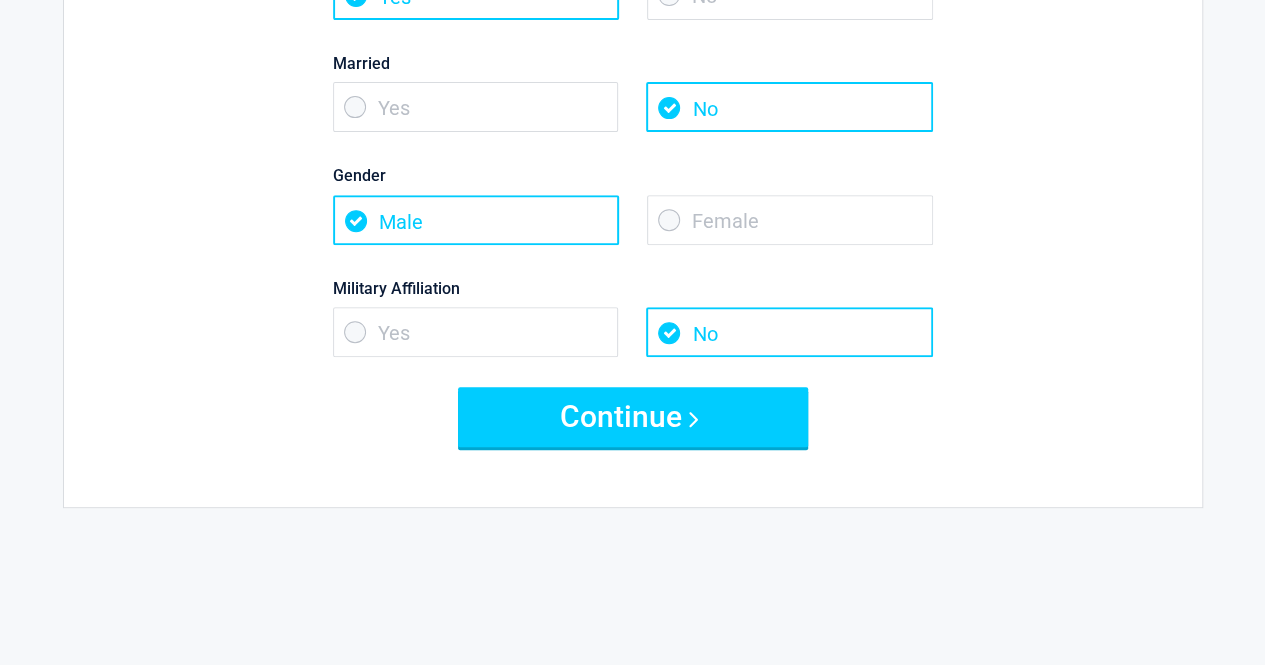 click on "Female" at bounding box center [790, 220] 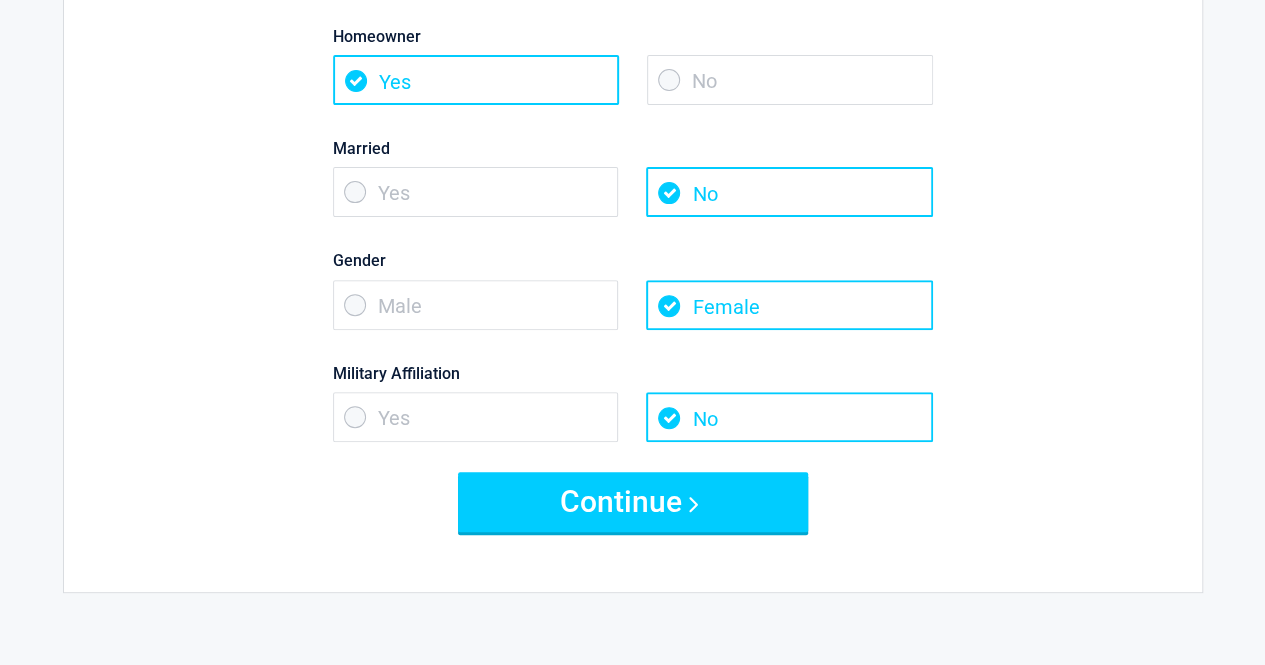scroll, scrollTop: 215, scrollLeft: 0, axis: vertical 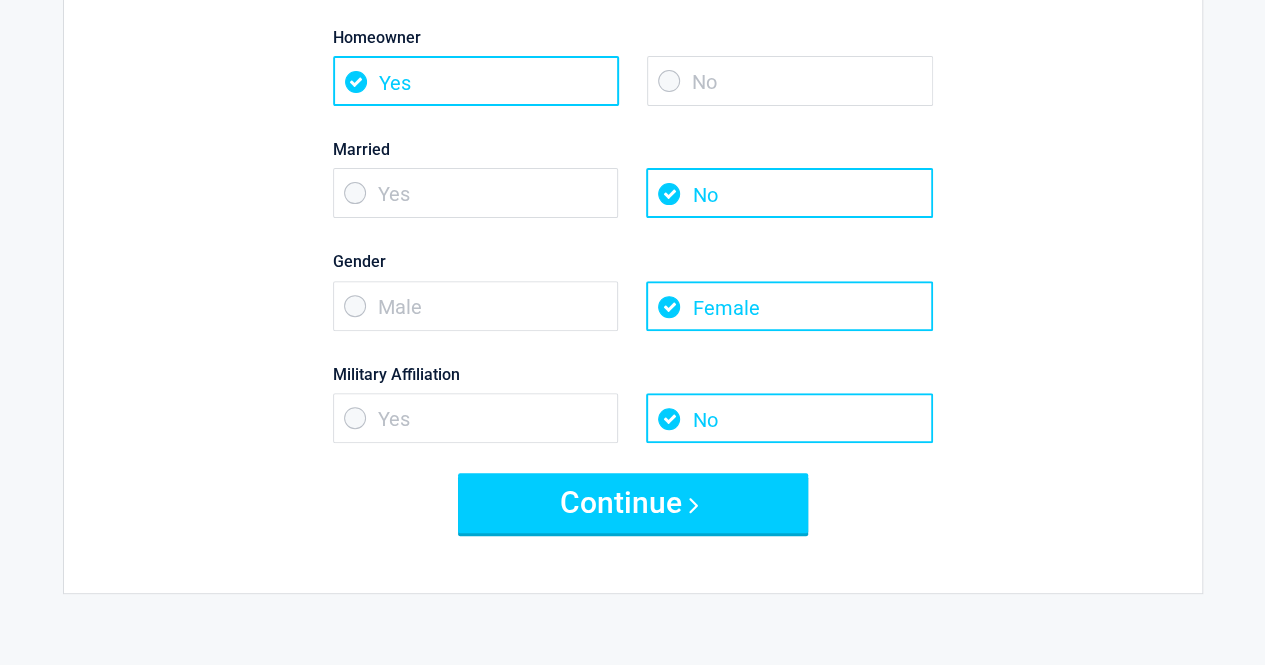 click on "No" at bounding box center (790, 81) 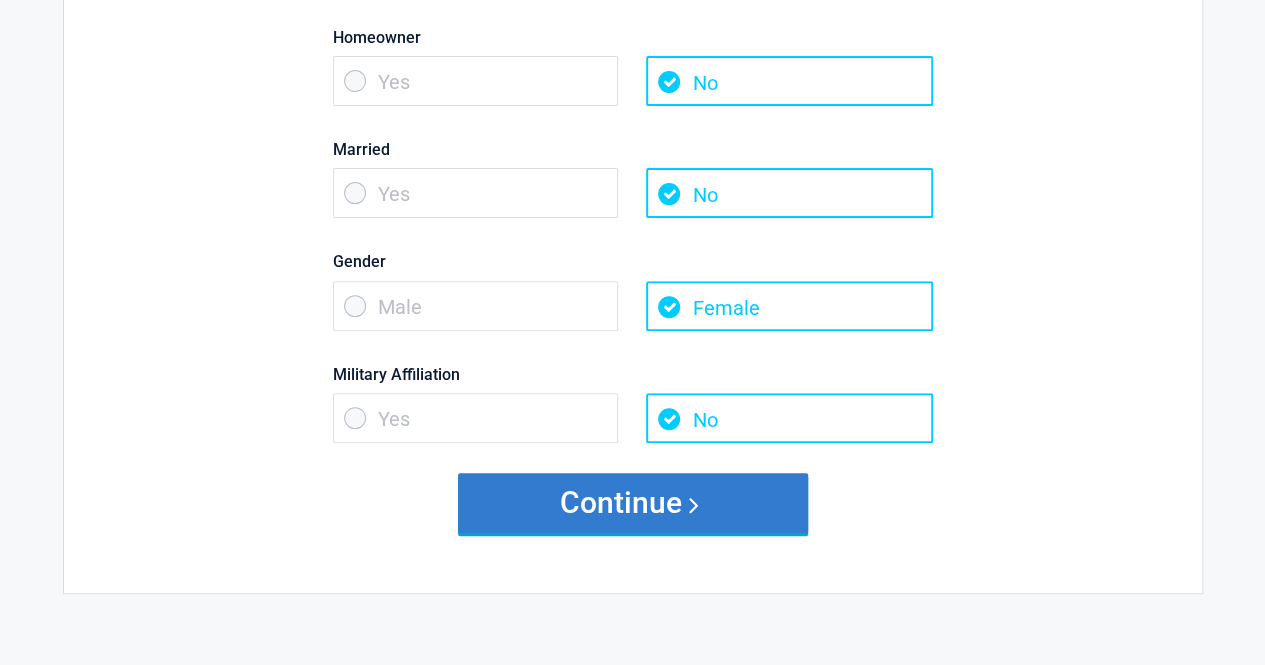 click on "Continue" at bounding box center [633, 503] 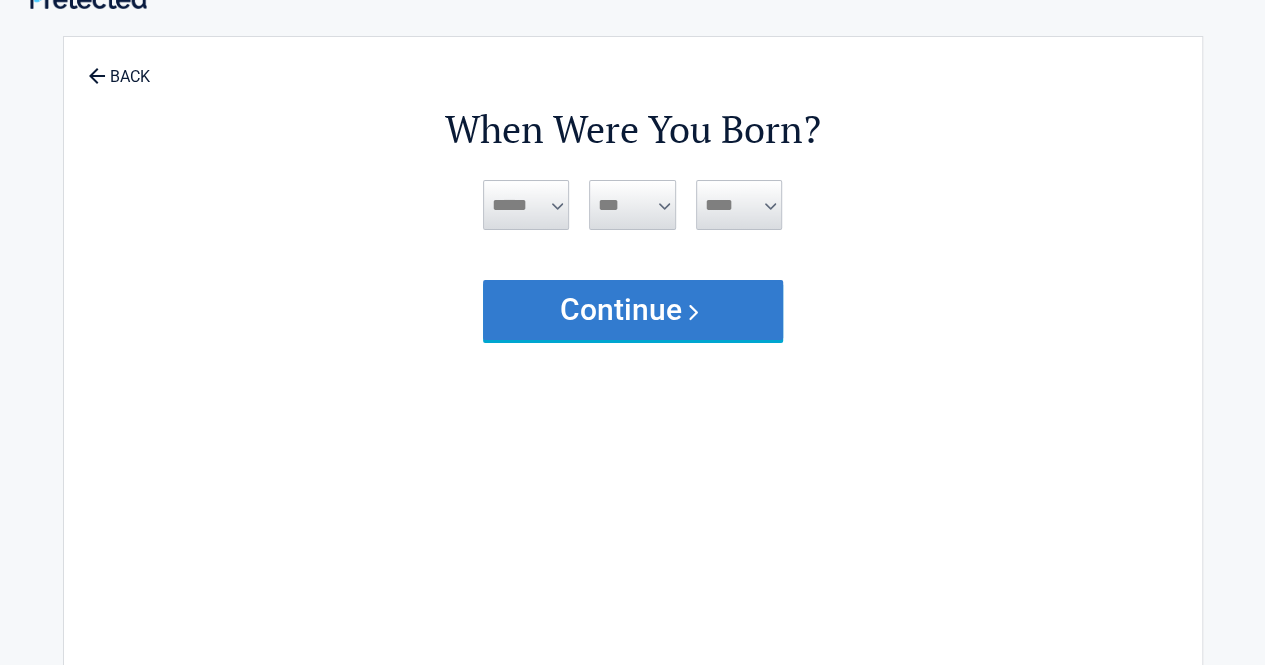 scroll, scrollTop: 0, scrollLeft: 0, axis: both 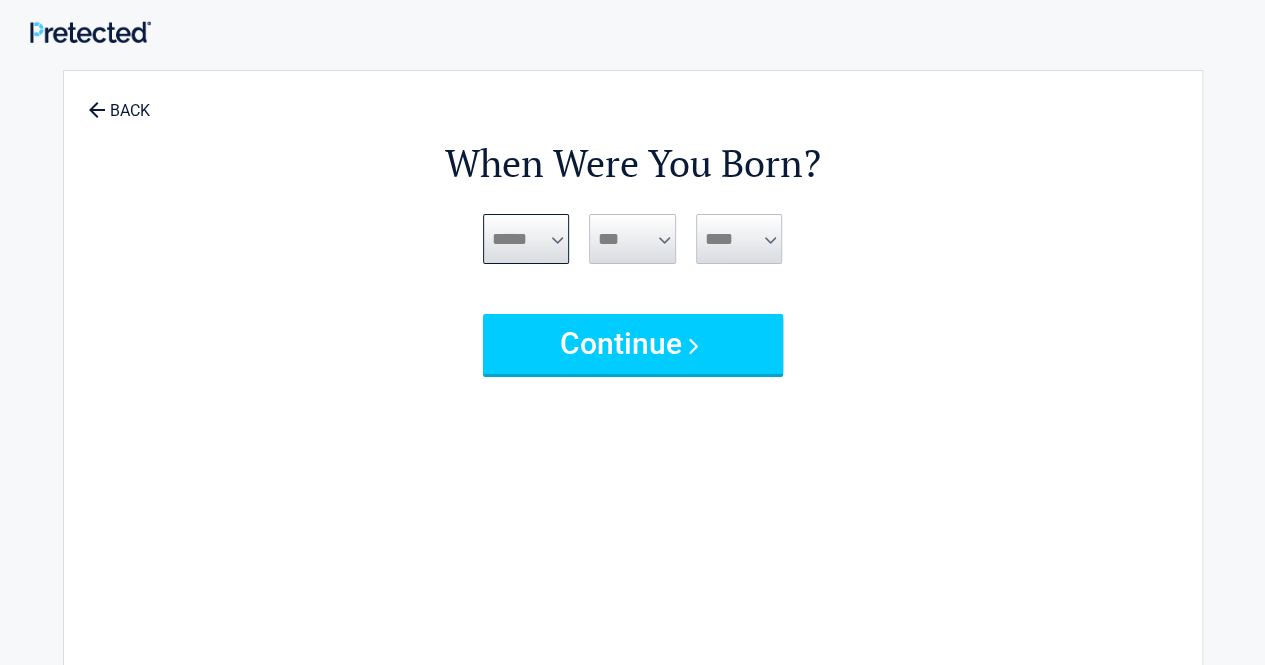 click on "*****
***
***
***
***
***
***
***
***
***
***
***
***" at bounding box center (526, 239) 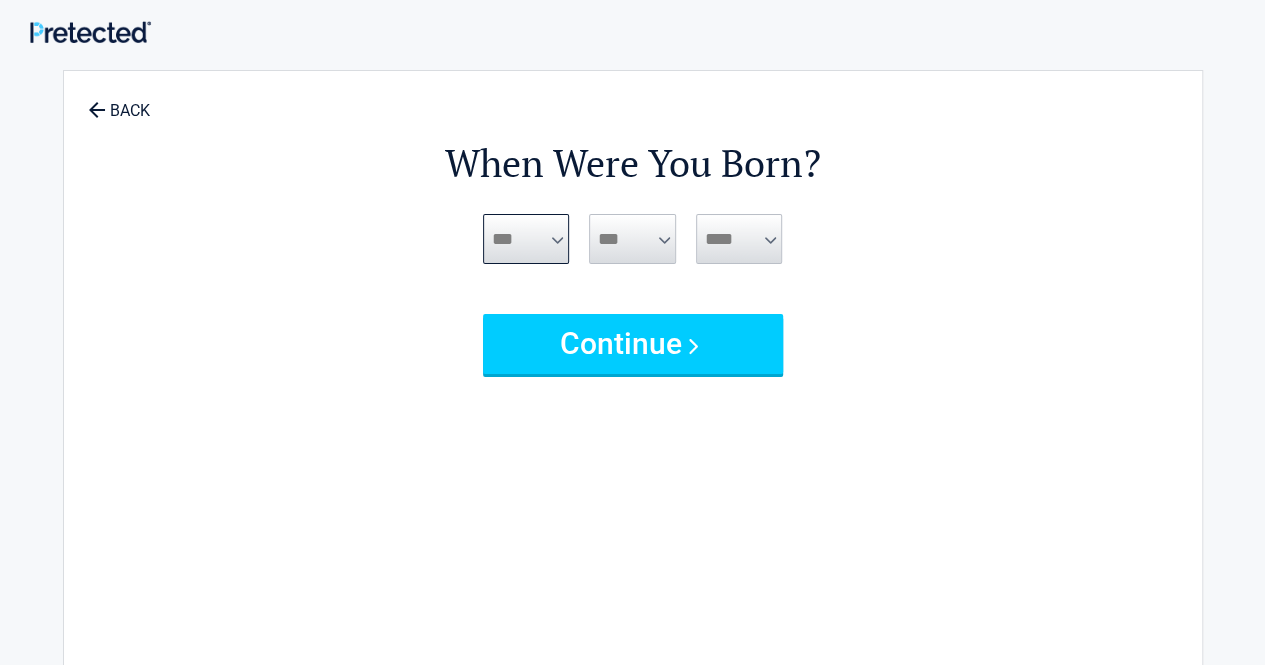 click on "*****
***
***
***
***
***
***
***
***
***
***
***
***" at bounding box center (526, 239) 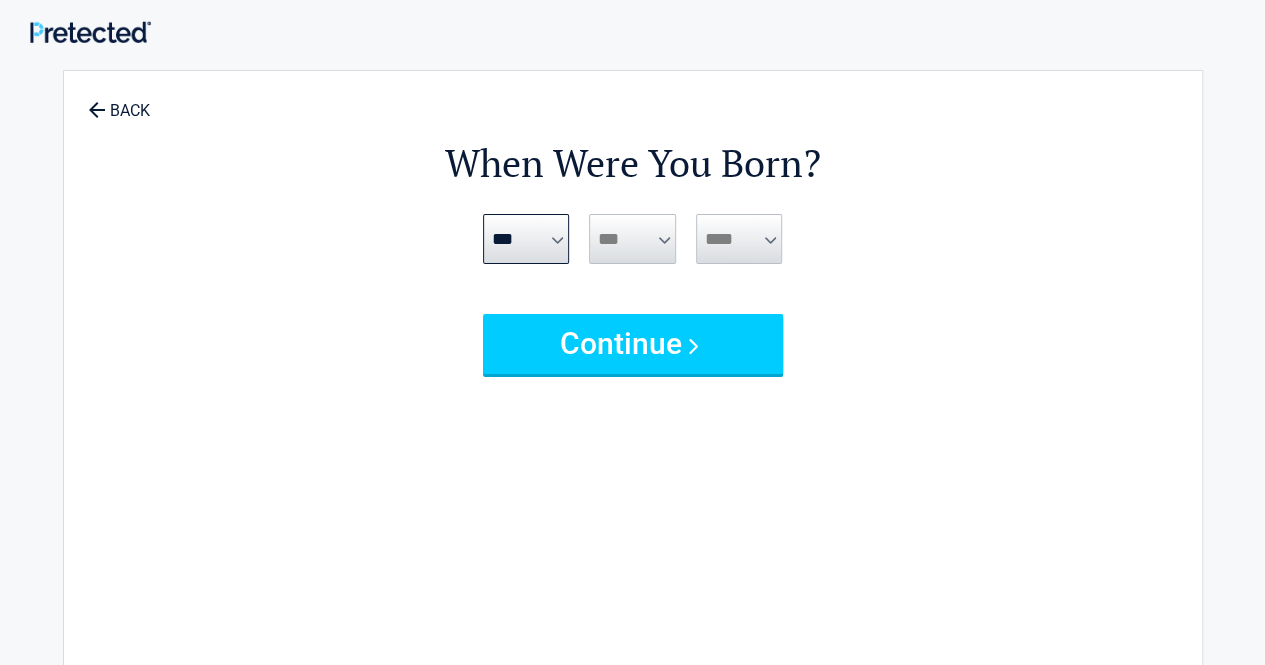 click on "When Were You Born?
*****
***
***
***
***
***
***
***
***
***
***
***
***
****
****
****
****
****
****
****
****
****
****
****
****
****
****
****
****
****
****
****
****
****
****
****
****
****
****
****
****
****
****
****
****
****
****
****
****" at bounding box center [633, 419] 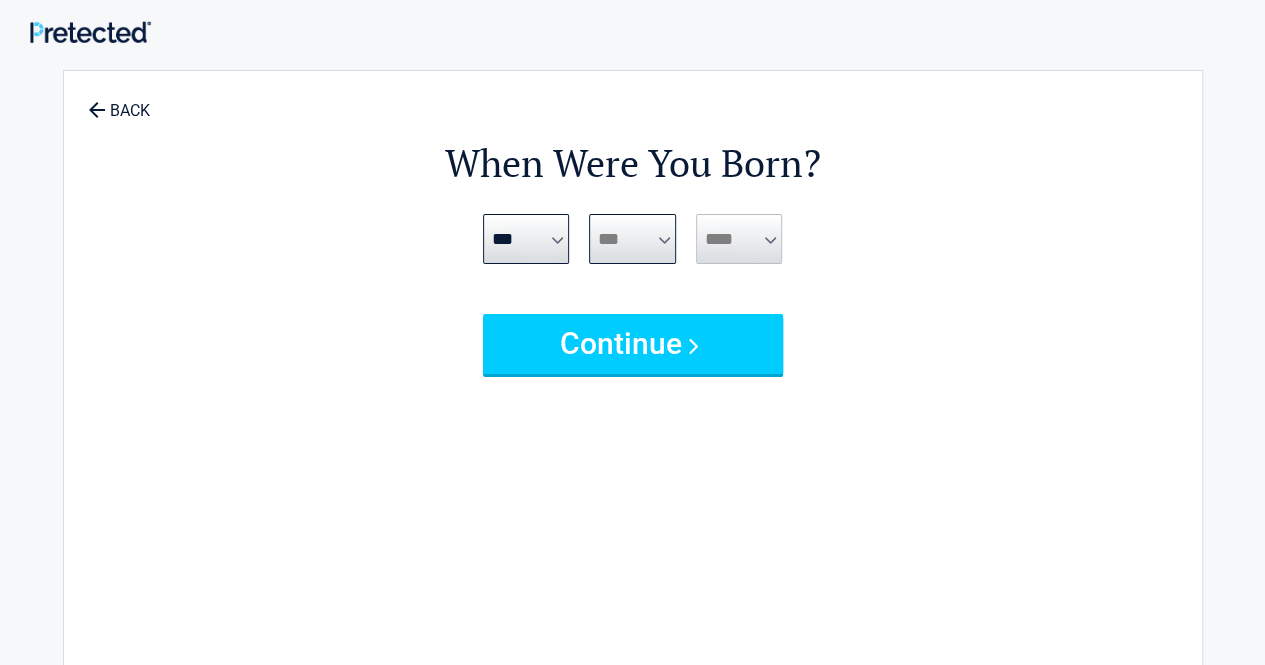click on "*** * * * * * * * * * ** ** ** ** ** ** ** ** ** ** ** ** ** ** ** ** ** ** ** ** ** **" at bounding box center [632, 239] 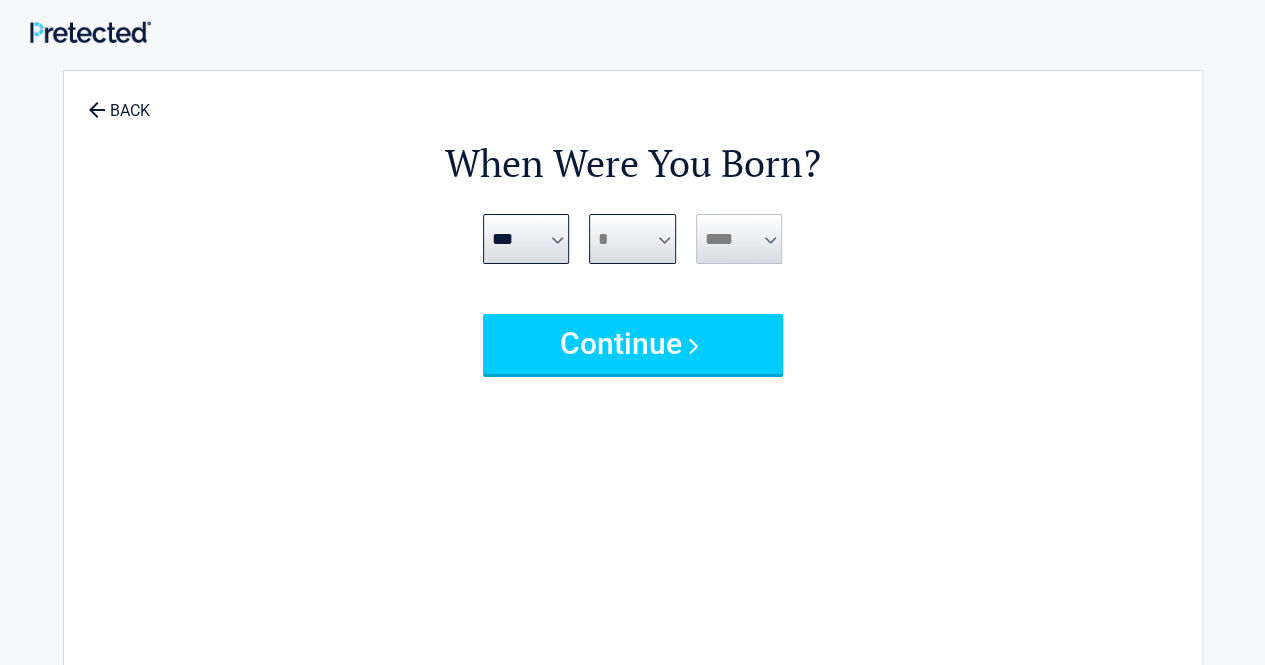 click on "*** * * * * * * * * * ** ** ** ** ** ** ** ** ** ** ** ** ** ** ** ** ** ** ** ** ** **" at bounding box center [632, 239] 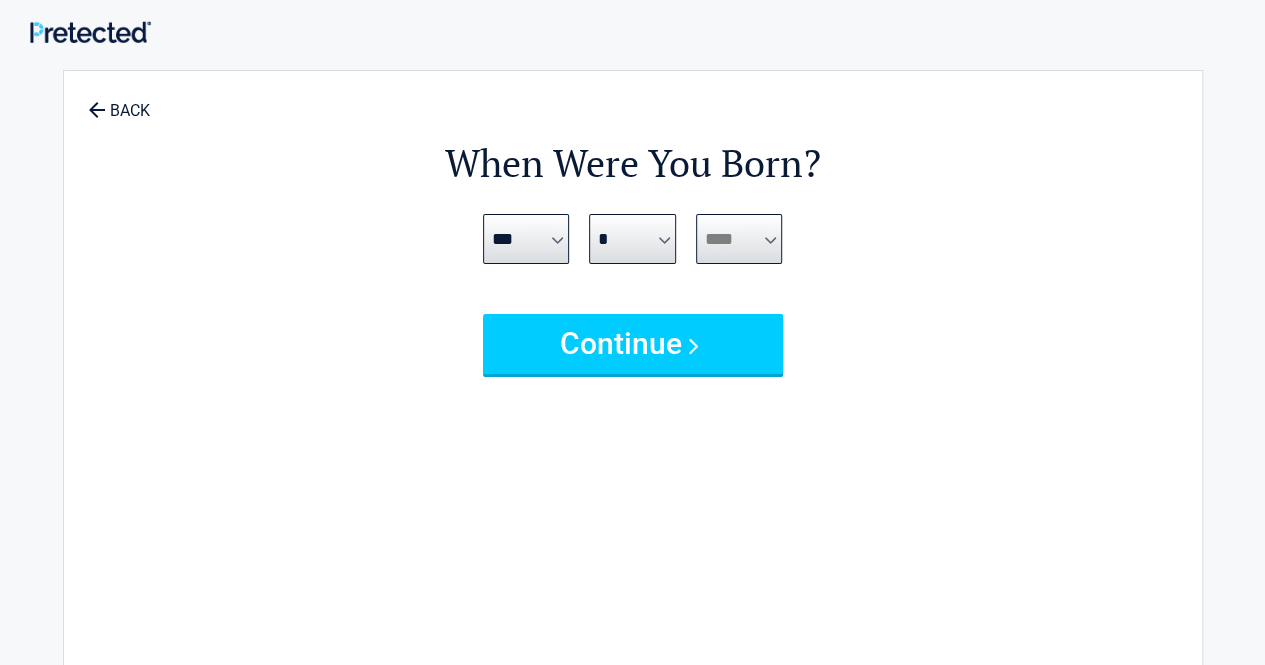 click on "****
****
****
****
****
****
****
****
****
****
****
****
****
****
****
****
****
****
****
****
****
****
****
****
****
****
****
****
****
****
****
****
****
****
****
****
****
****
****
****
****
****
****
****
****
****
****
****
****
****
****
****
****
****
****
****
****
****
****
****
****
****
****
****" at bounding box center (739, 239) 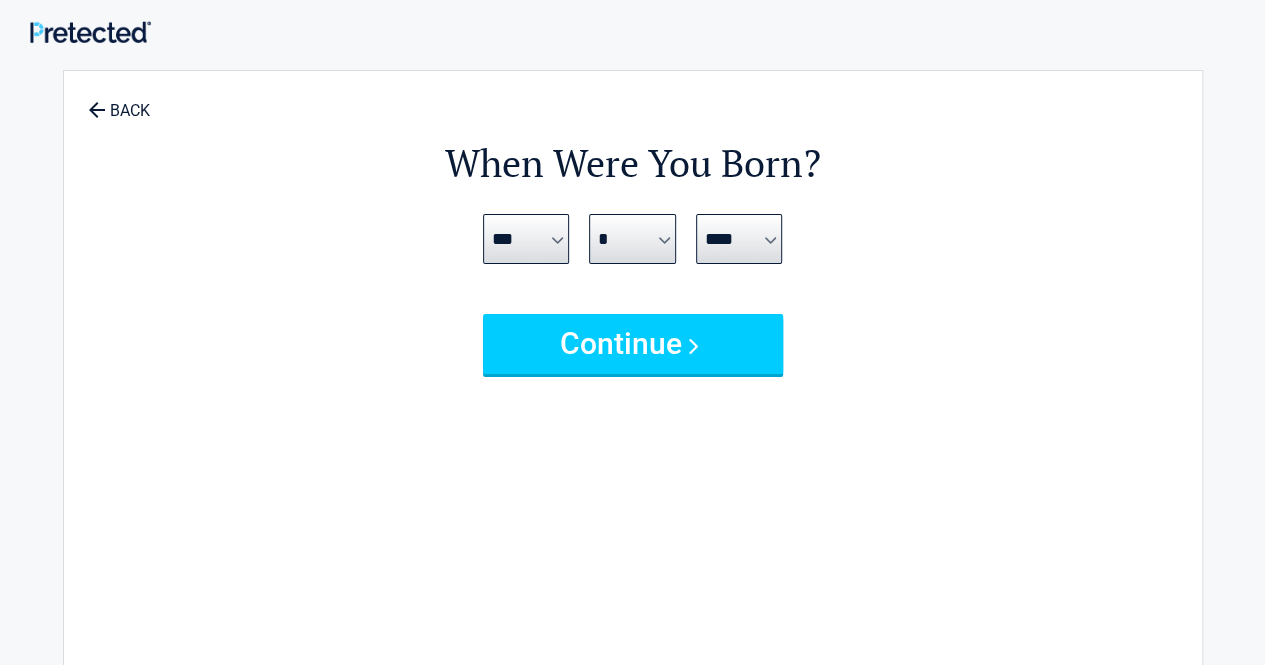 click on "When Were You Born?
*****
***
***
***
***
***
***
***
***
***
***
***
***
****
****
****
****
****
****
****
****
****
****
****
****
****
****
****
****
****
****
****
****
****
****
****
****
****
****
****
****
****
****
****
****
****
****
****
****" at bounding box center [633, 419] 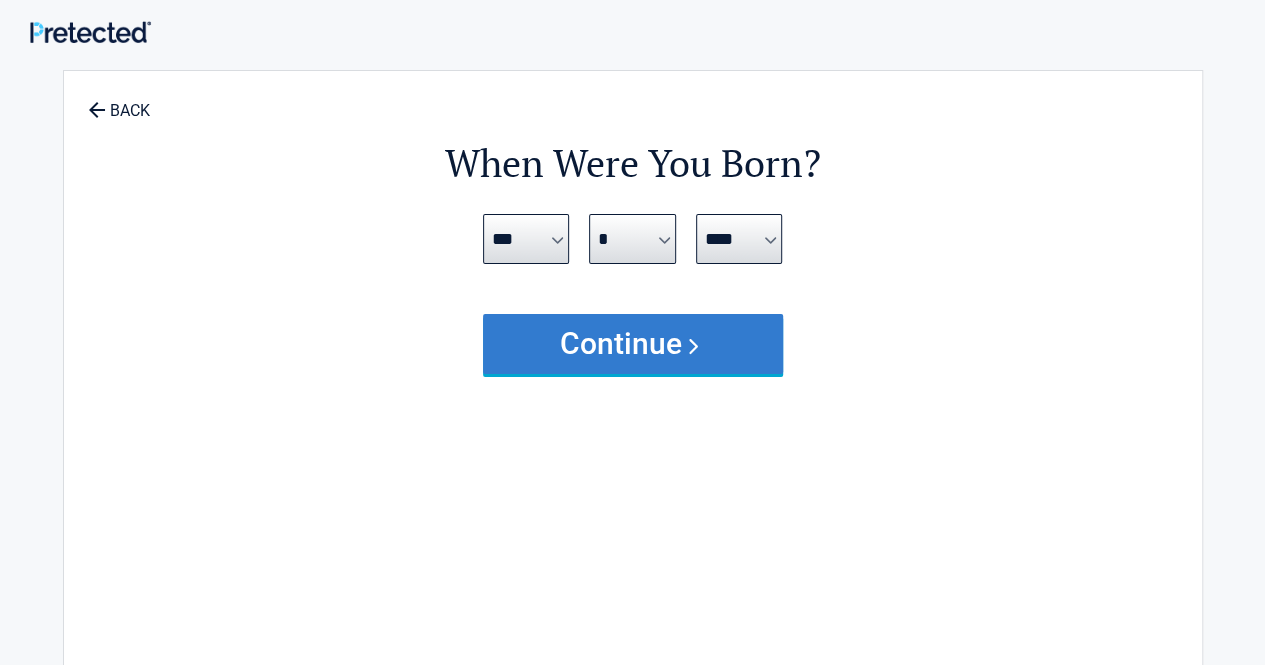 click on "Continue" at bounding box center [633, 344] 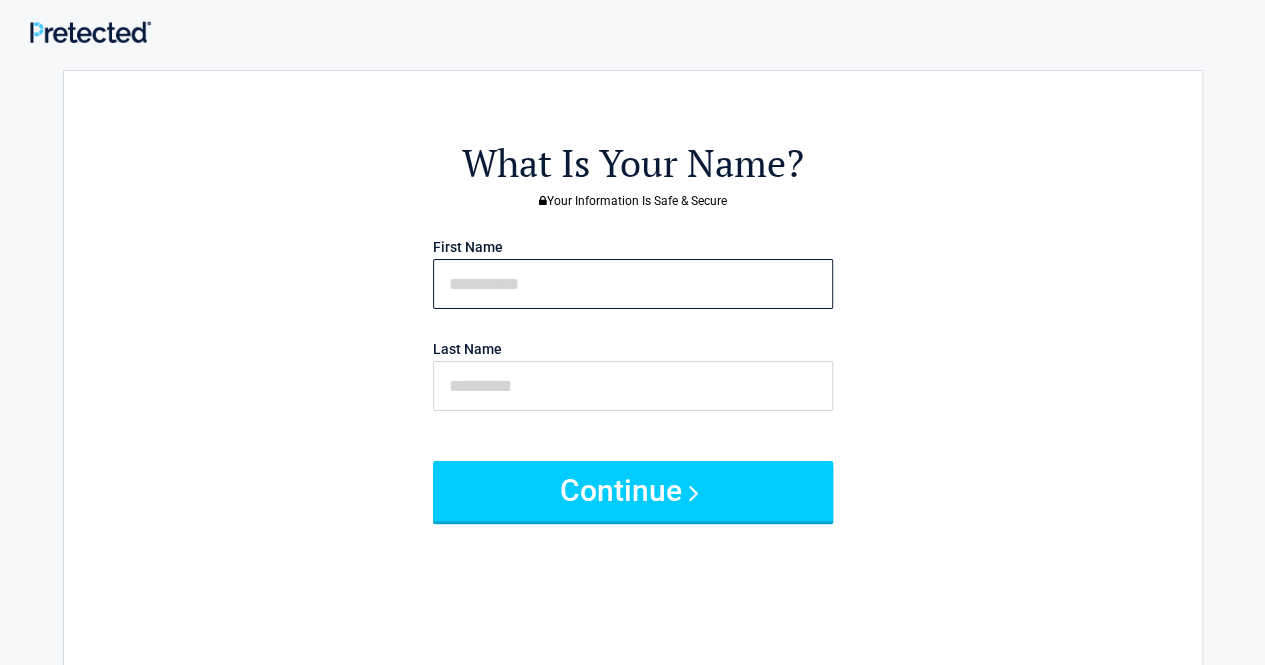 click at bounding box center [633, 284] 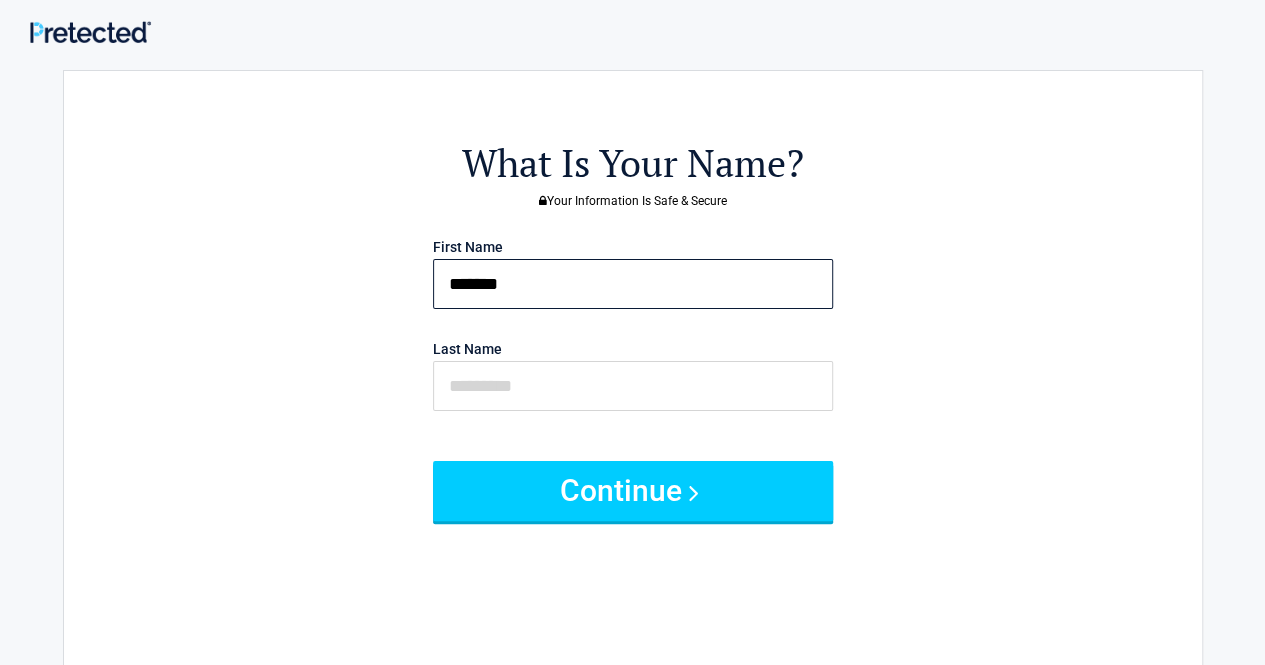 type on "*******" 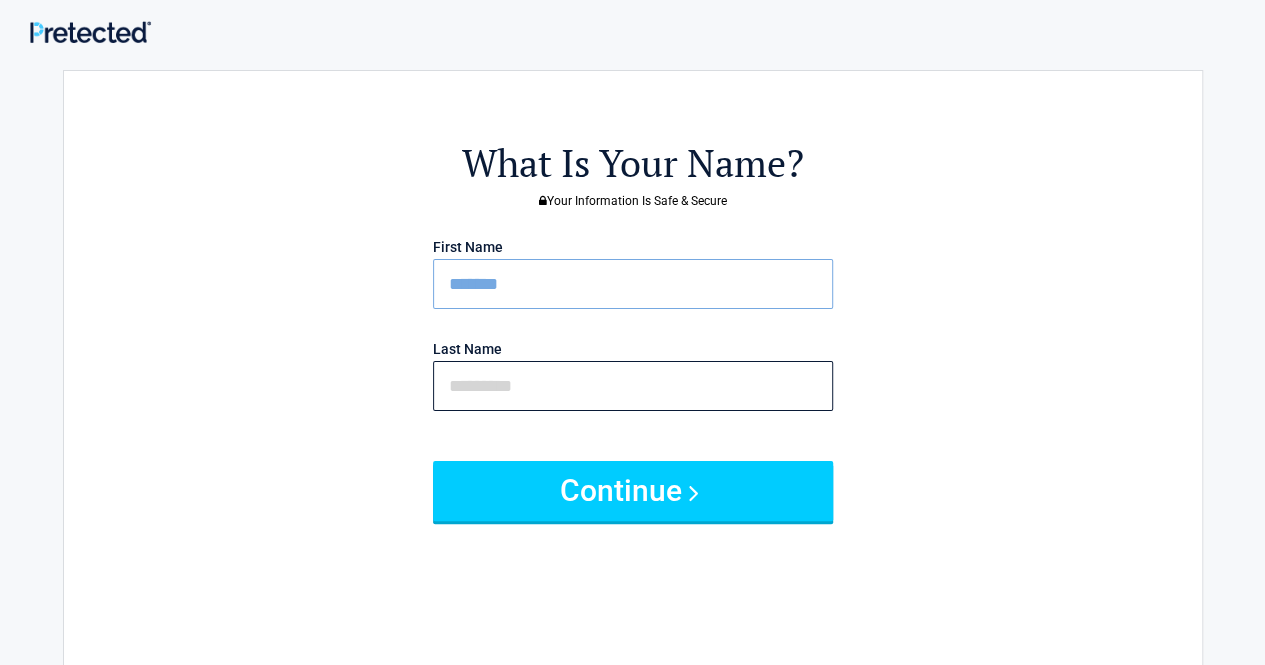 click at bounding box center [633, 386] 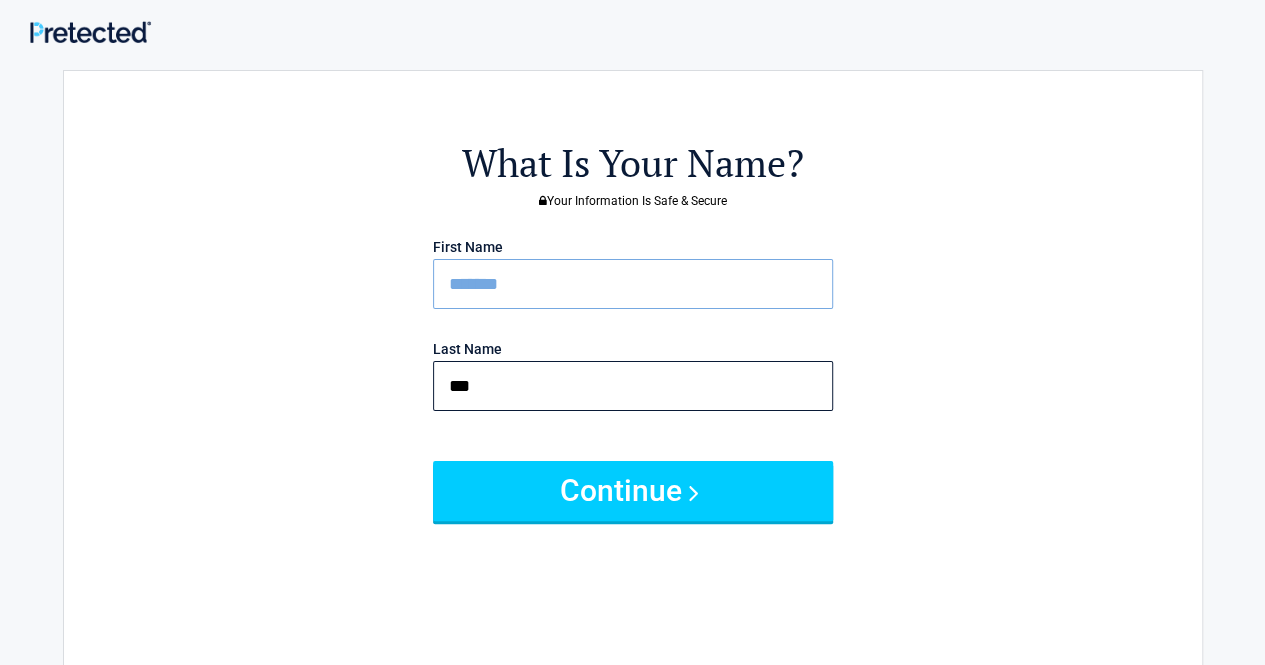 type on "***" 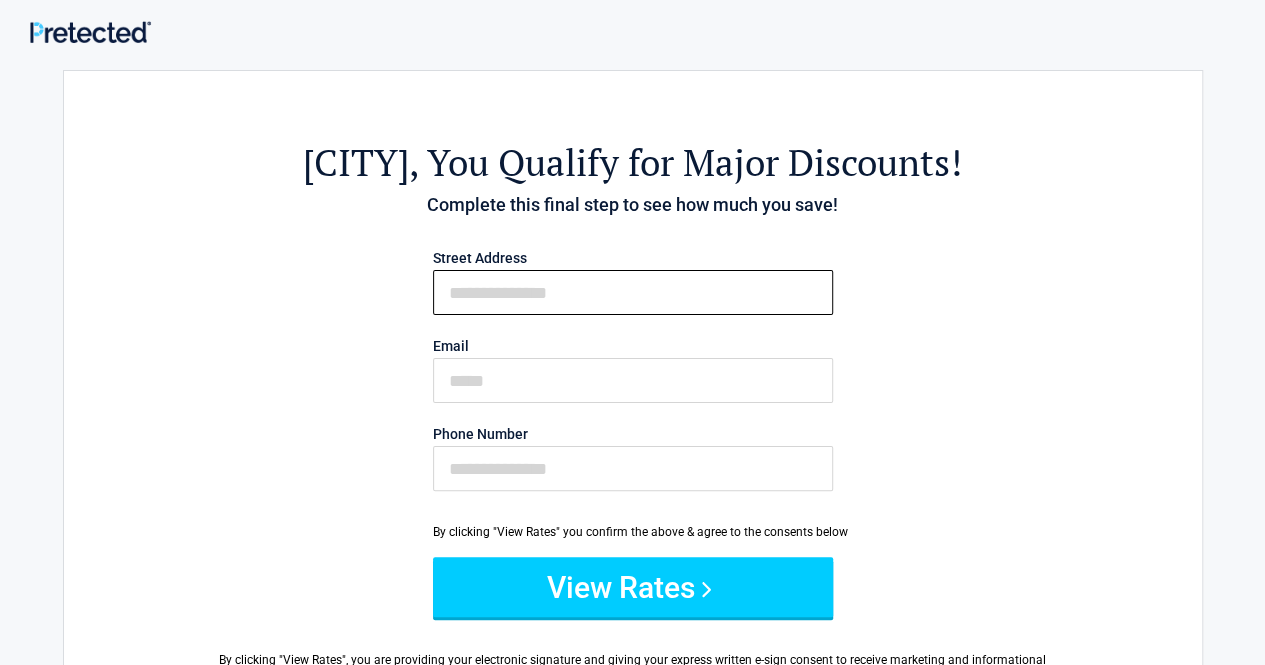 click on "First Name" at bounding box center (633, 292) 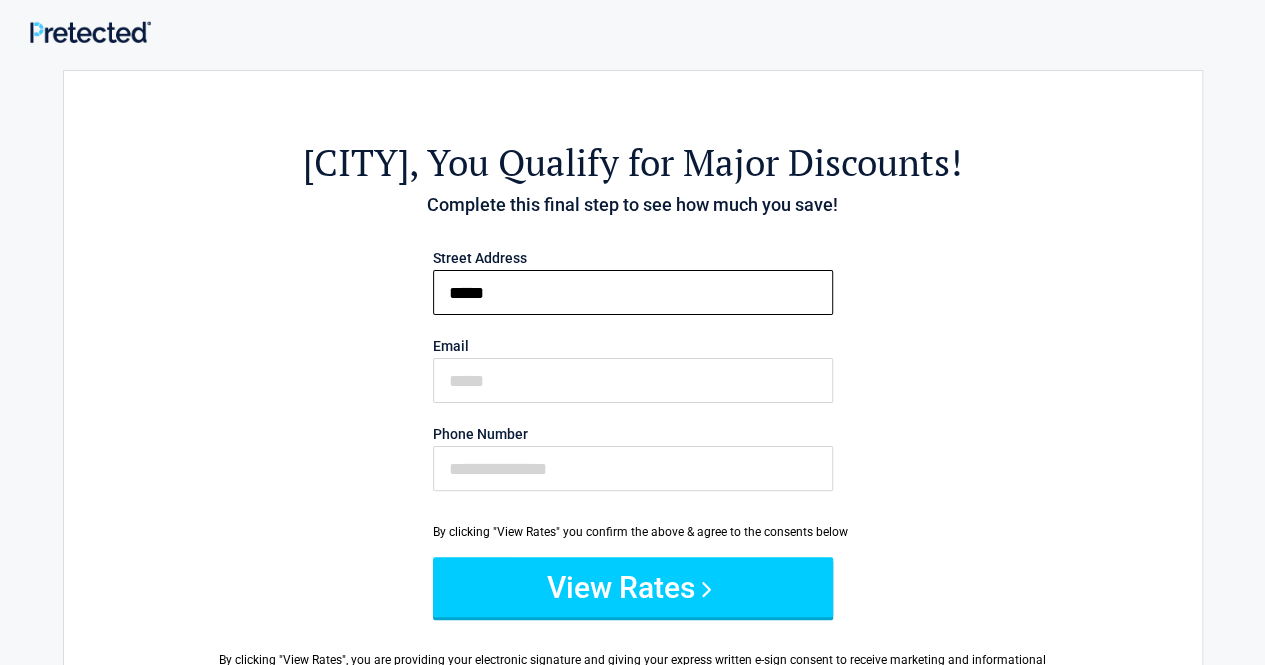 type on "*****" 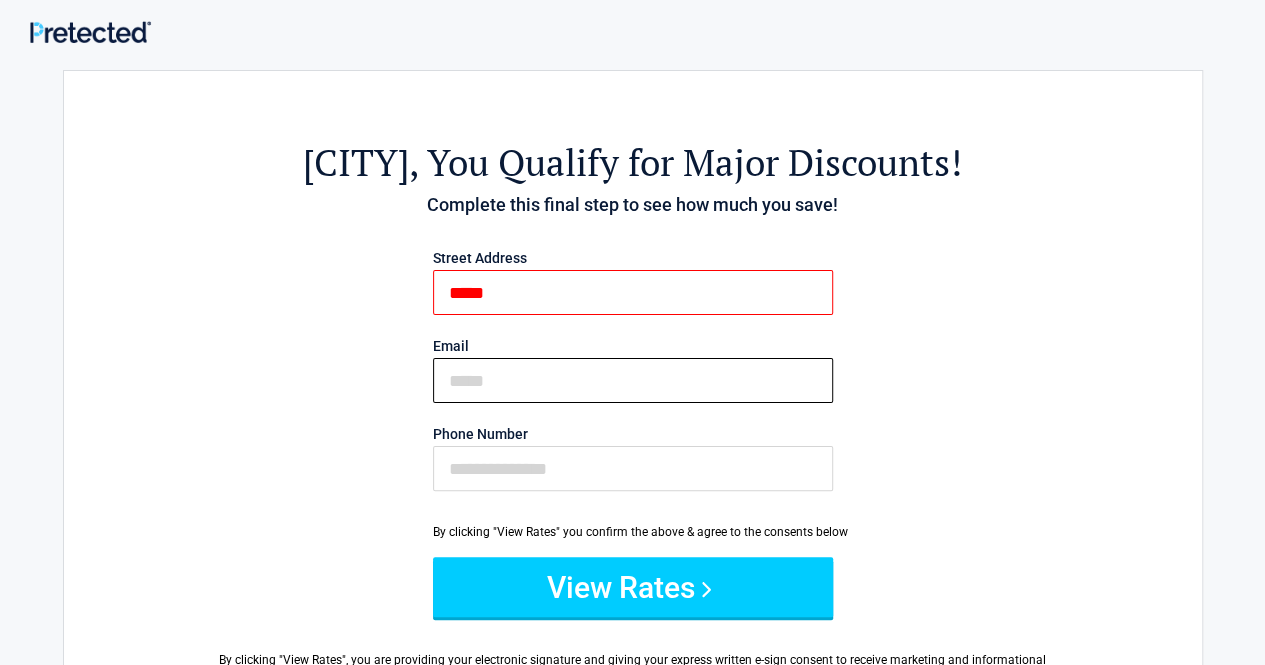 click on "Email" at bounding box center (633, 380) 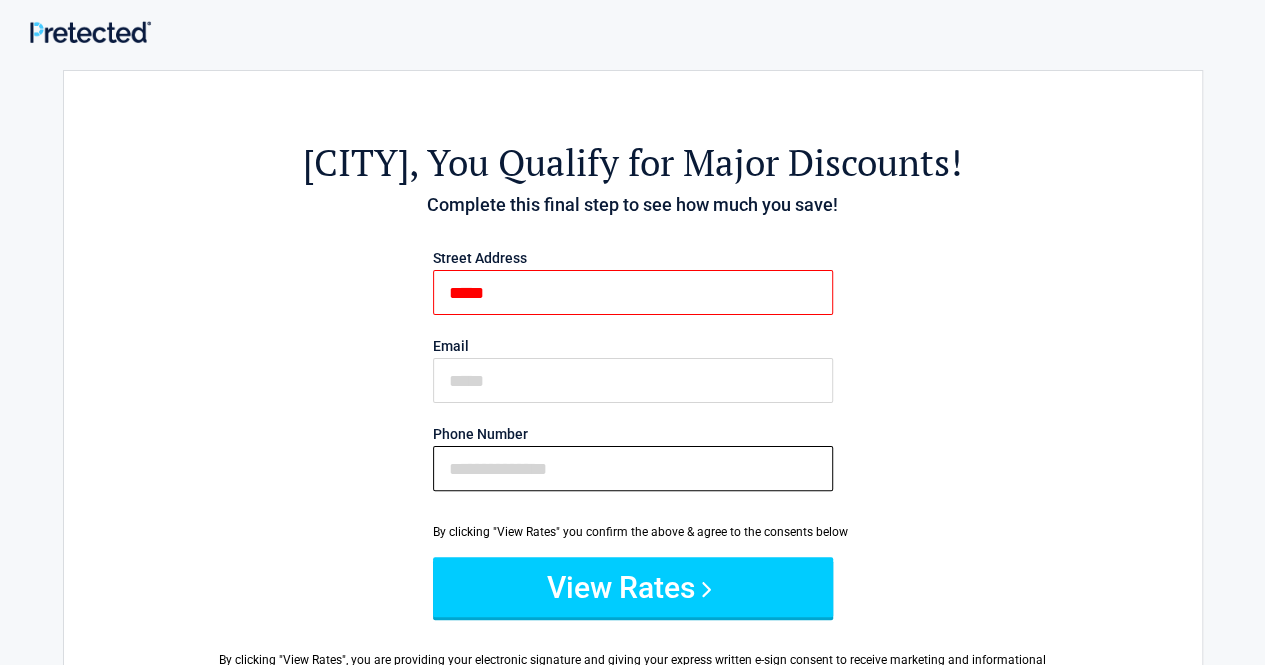 click on "Phone Number" at bounding box center [633, 468] 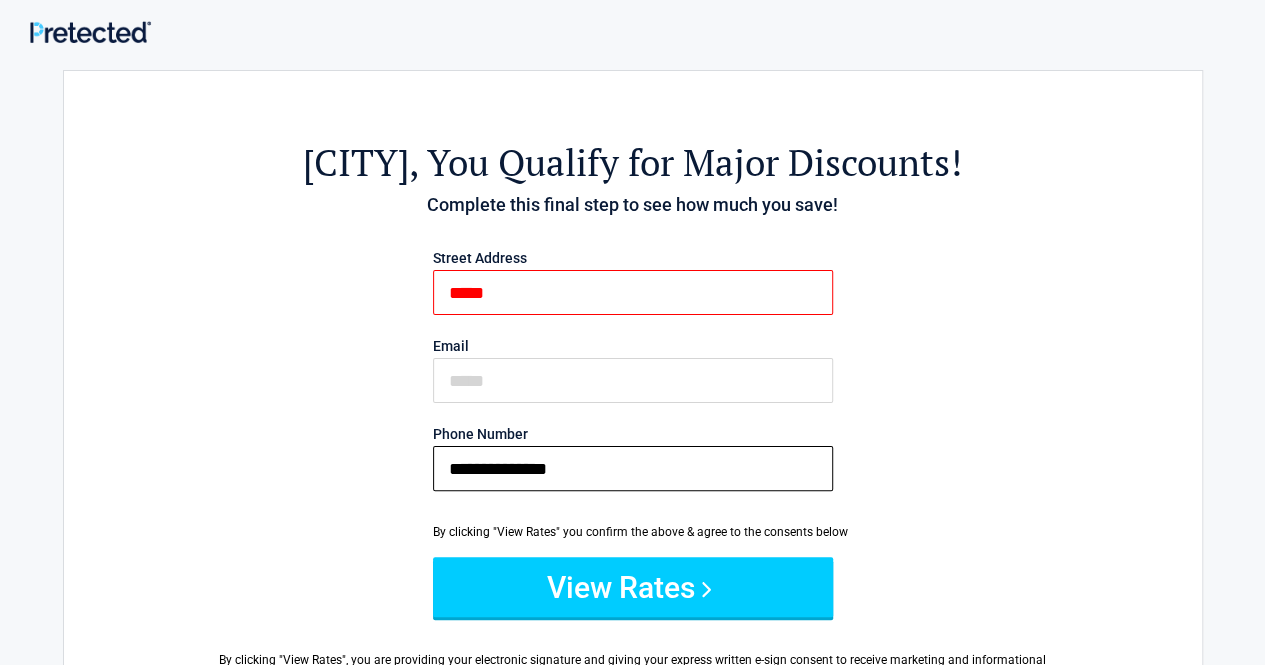 type on "**********" 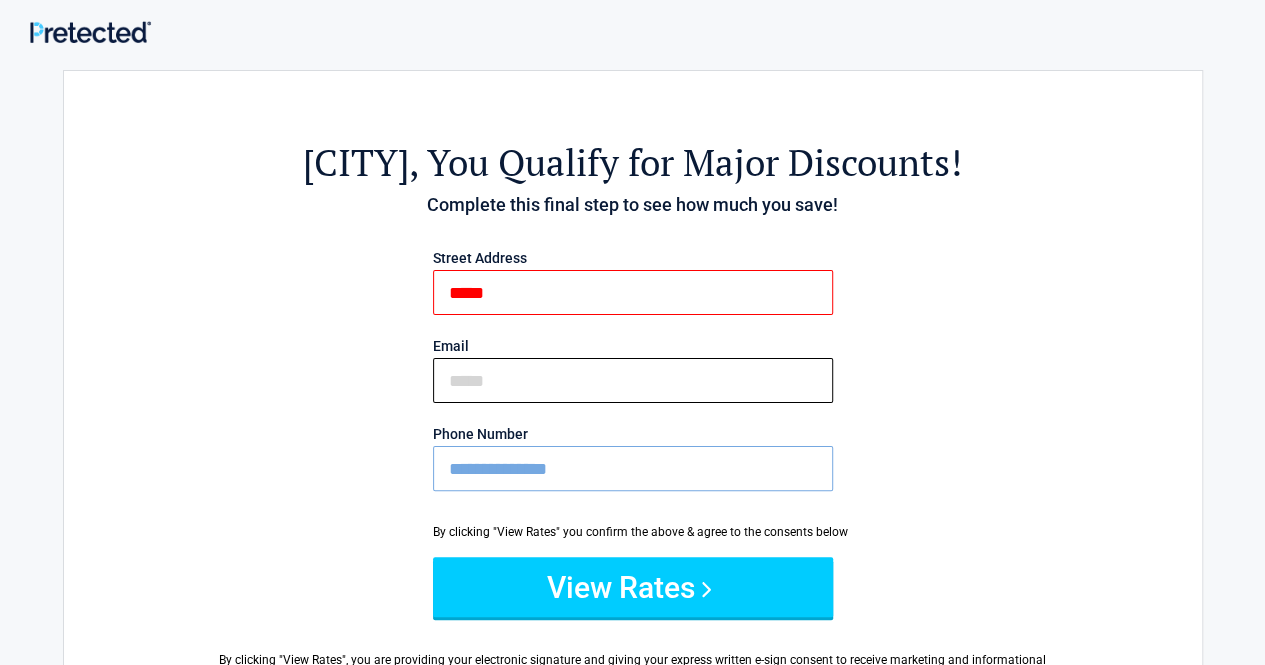 click on "Email" at bounding box center [633, 380] 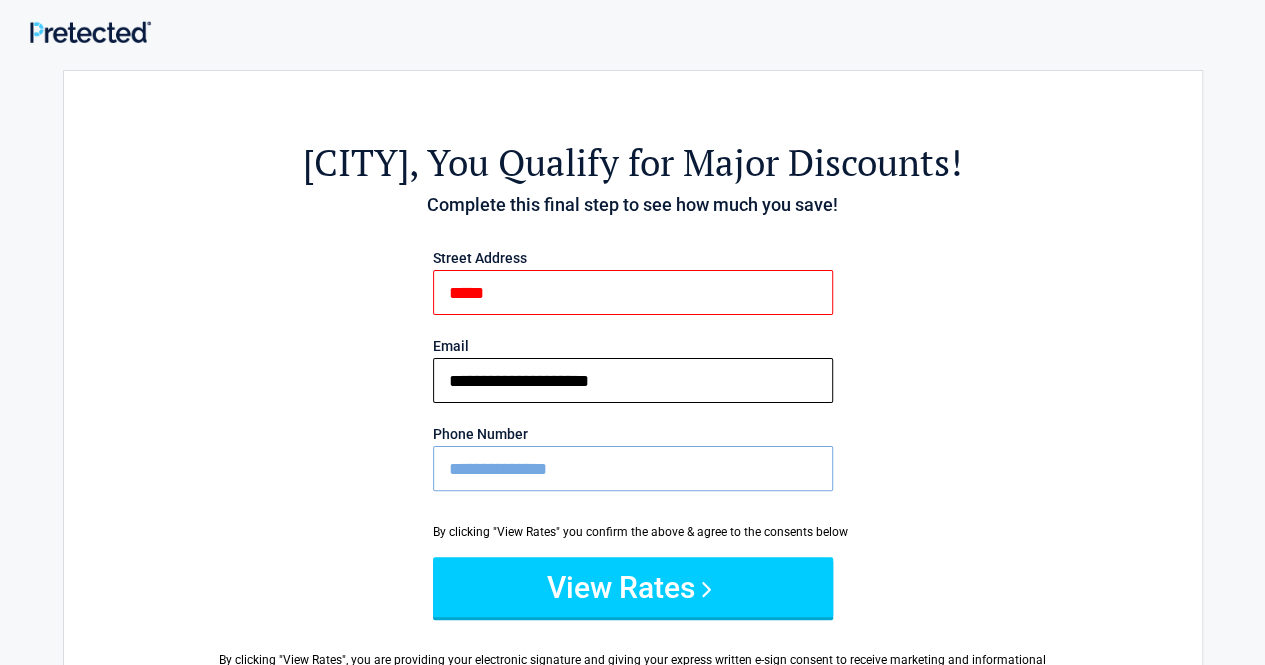type on "**********" 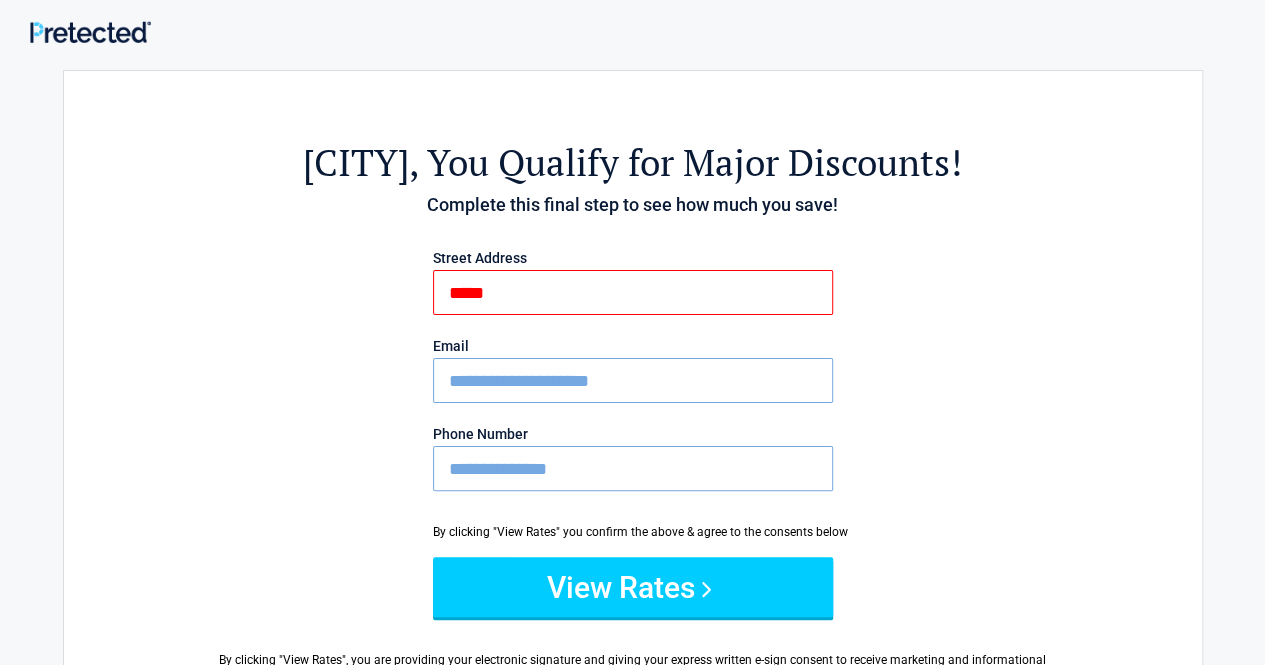 click on "*****" at bounding box center (633, 292) 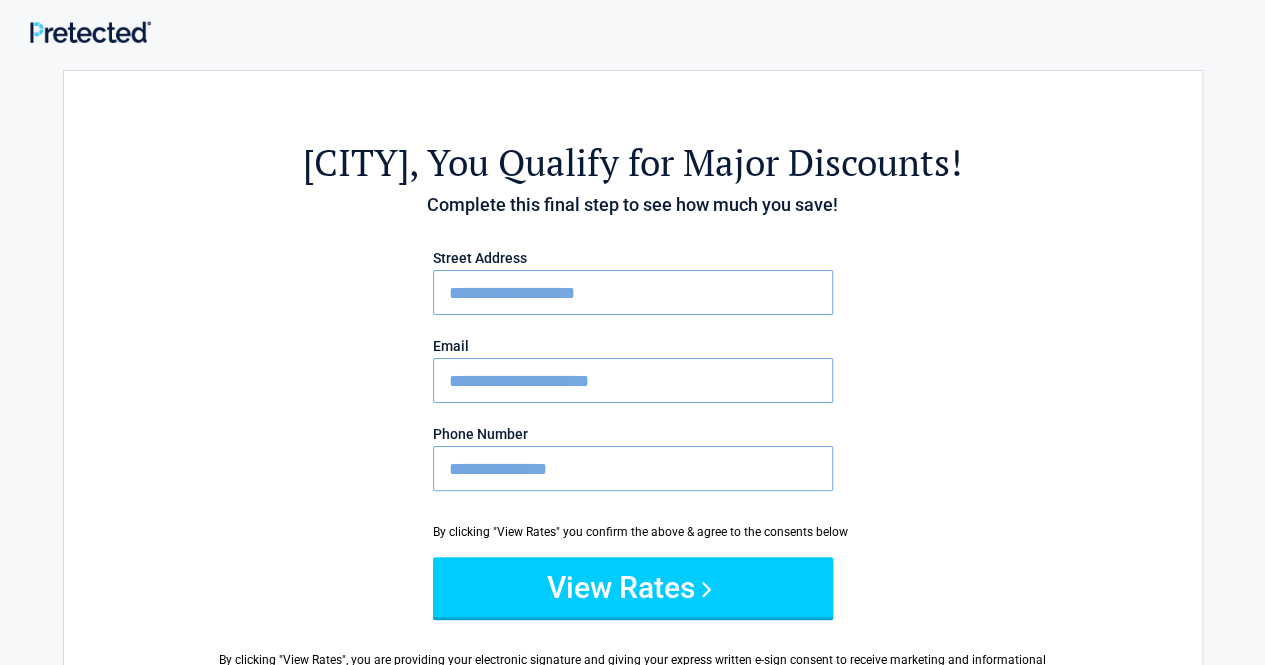 paste 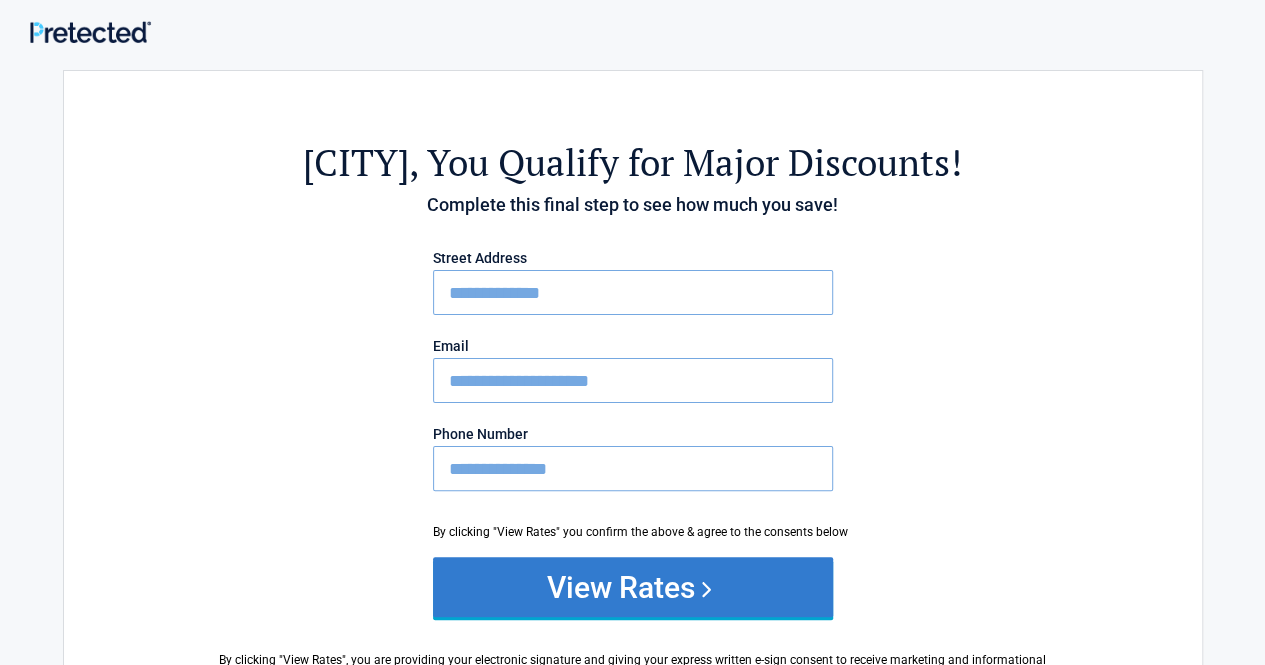 type on "**********" 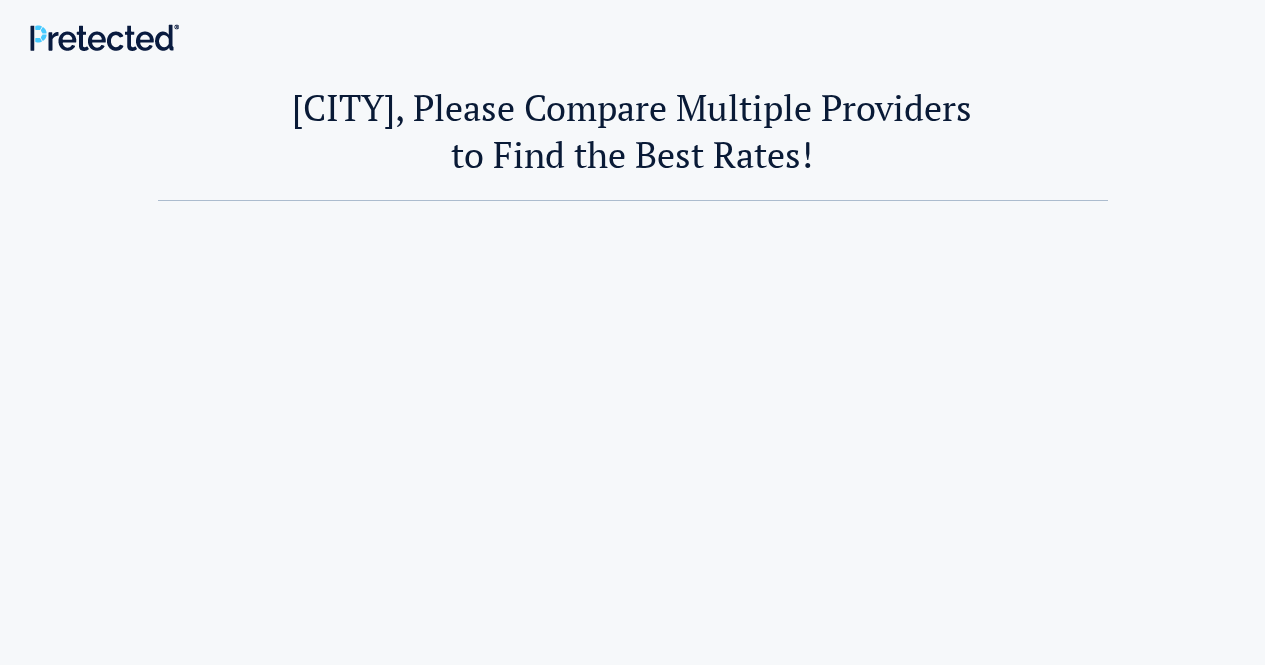 scroll, scrollTop: 0, scrollLeft: 0, axis: both 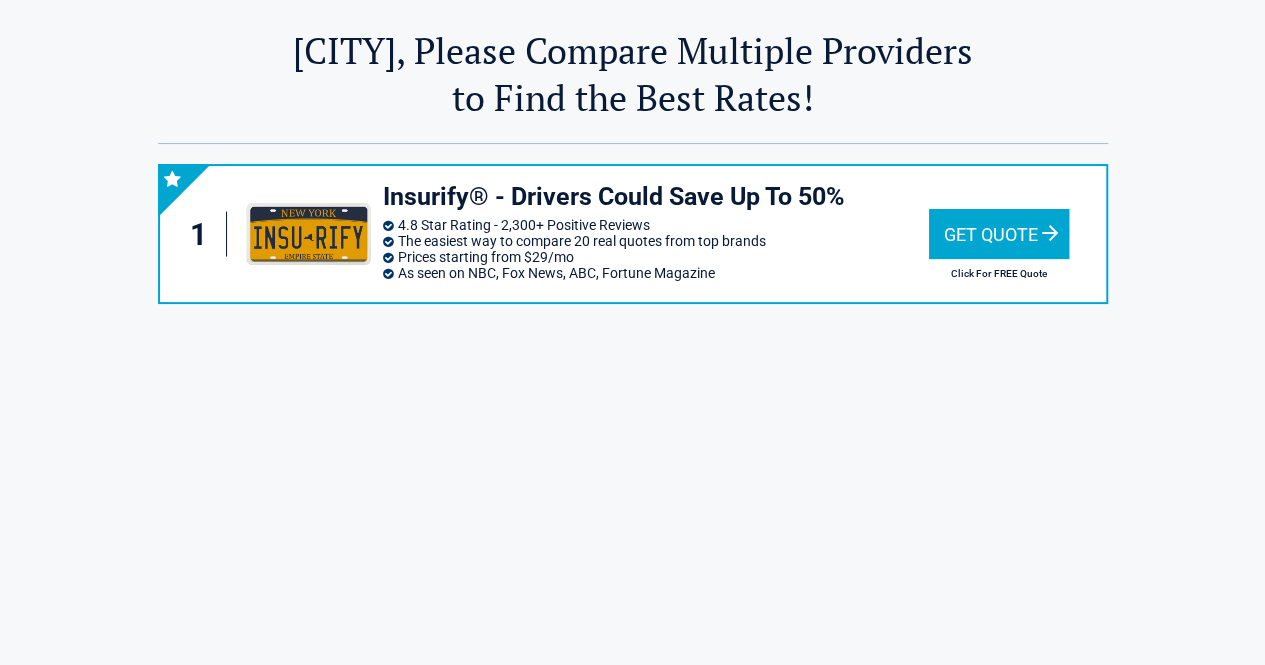 click on "Get Quote" at bounding box center [999, 234] 